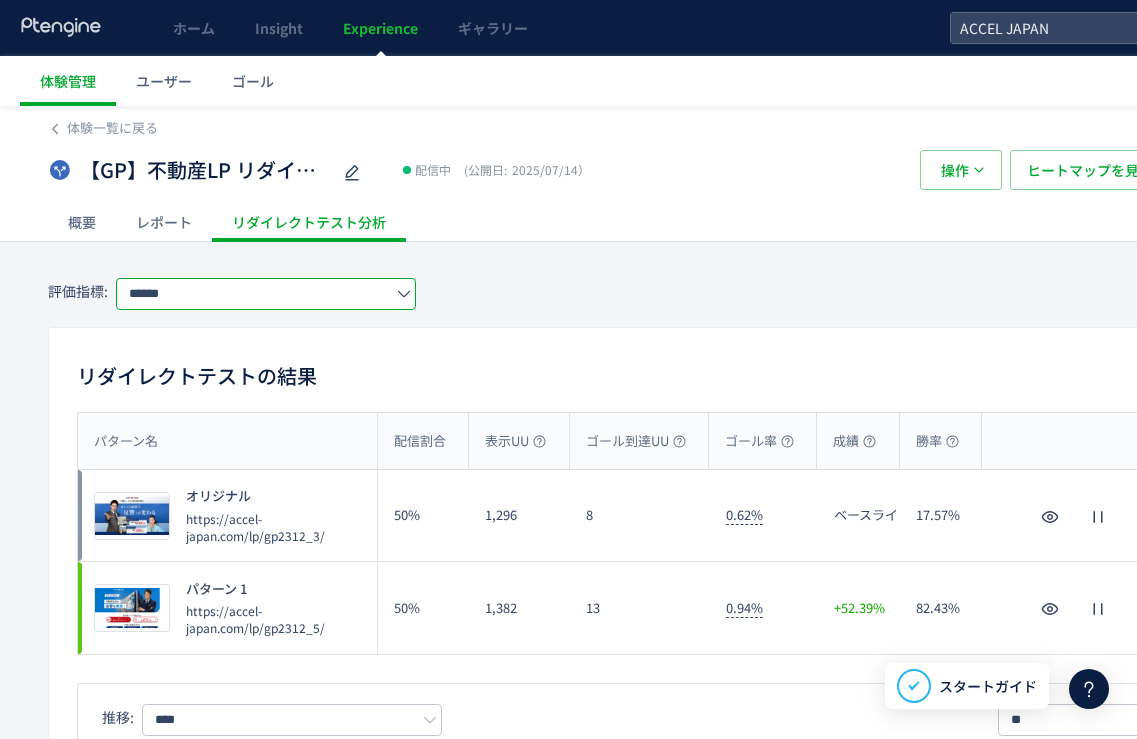 scroll, scrollTop: 0, scrollLeft: 0, axis: both 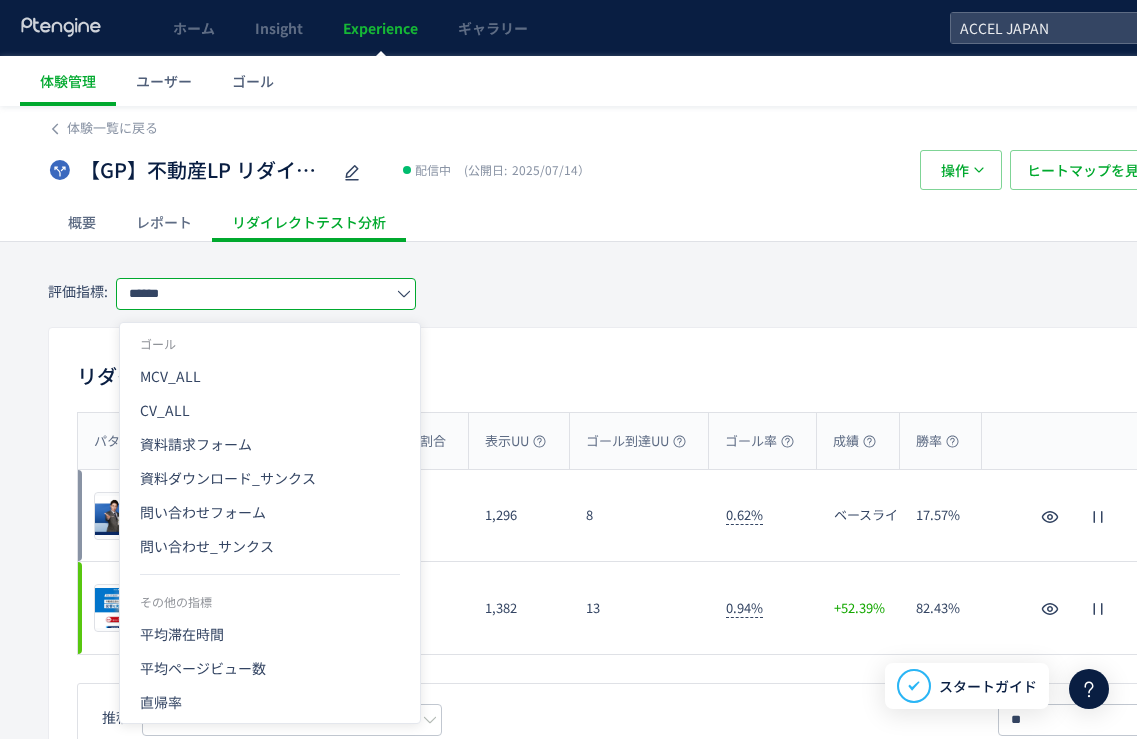click on "評価指標:  ****** 期間： 有効期間: [DATE] - 今日" at bounding box center [630, 294] 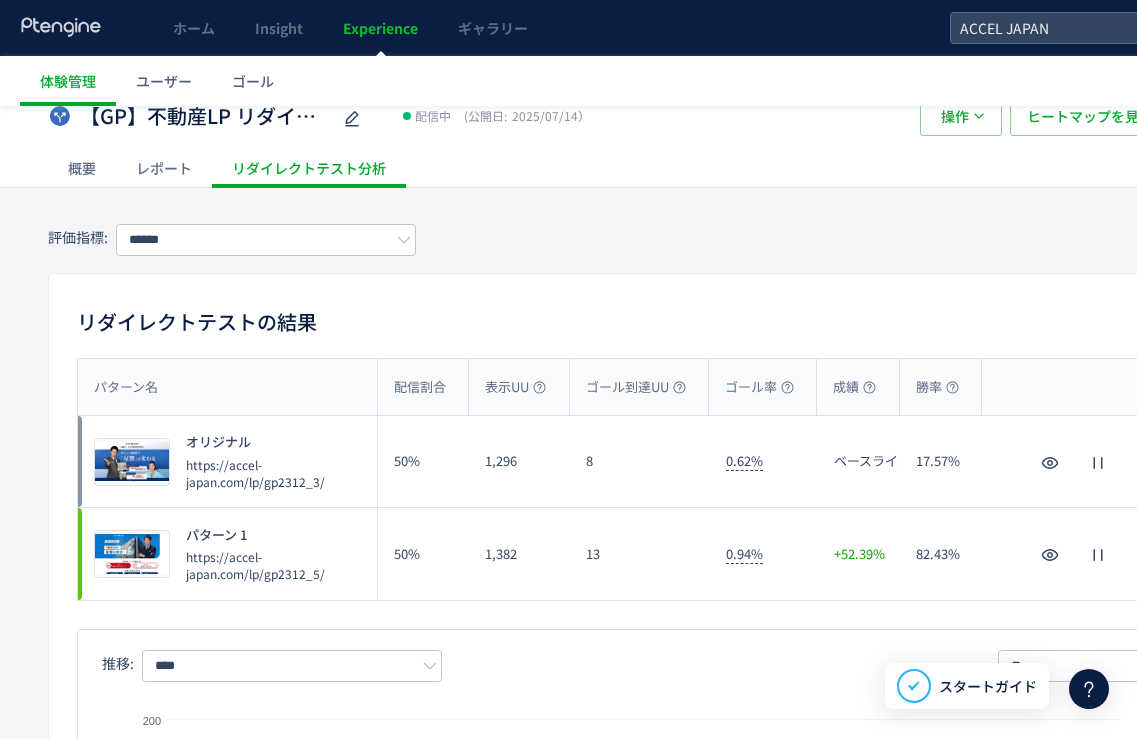 scroll, scrollTop: 0, scrollLeft: 0, axis: both 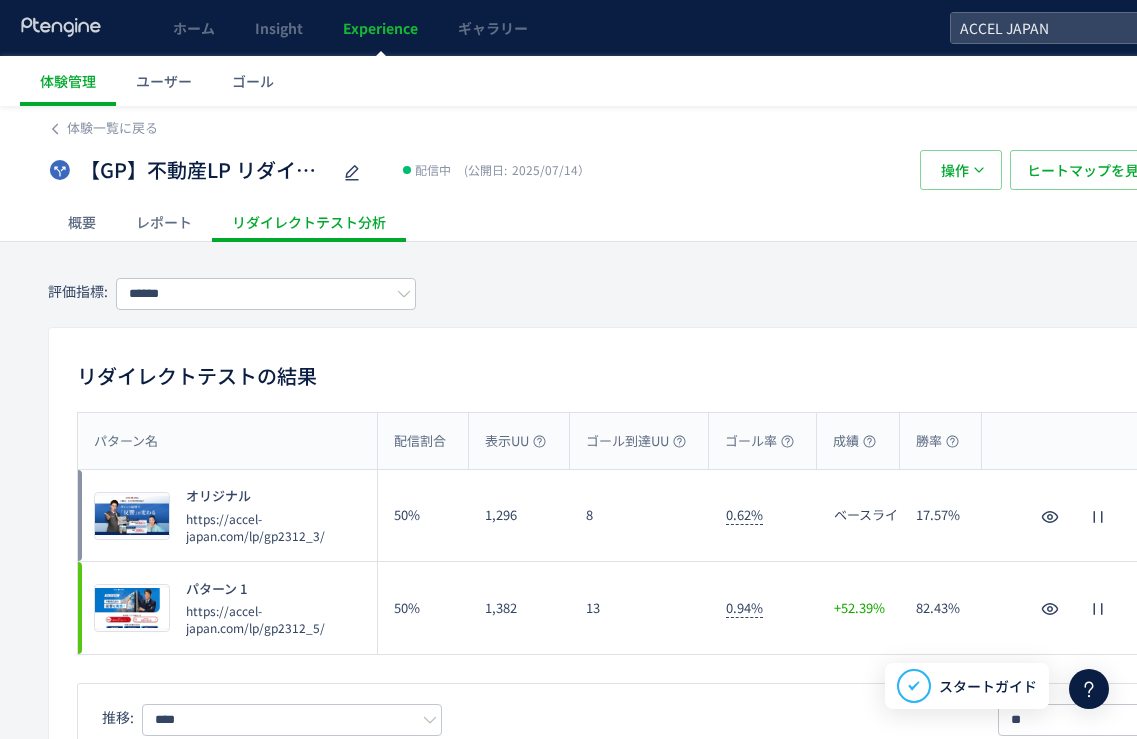 click on "評価指標:  ****** 期間： 有効期間: [DATE] - 今日" at bounding box center [630, 294] 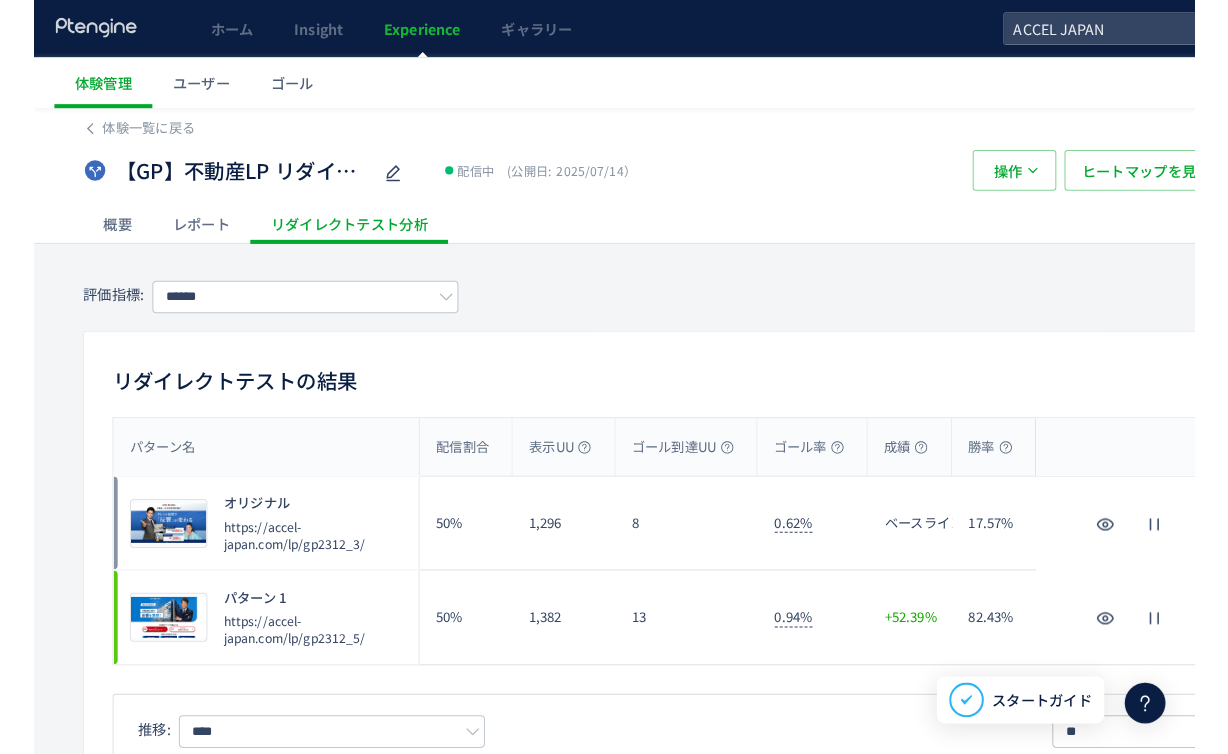 scroll, scrollTop: 4, scrollLeft: 0, axis: vertical 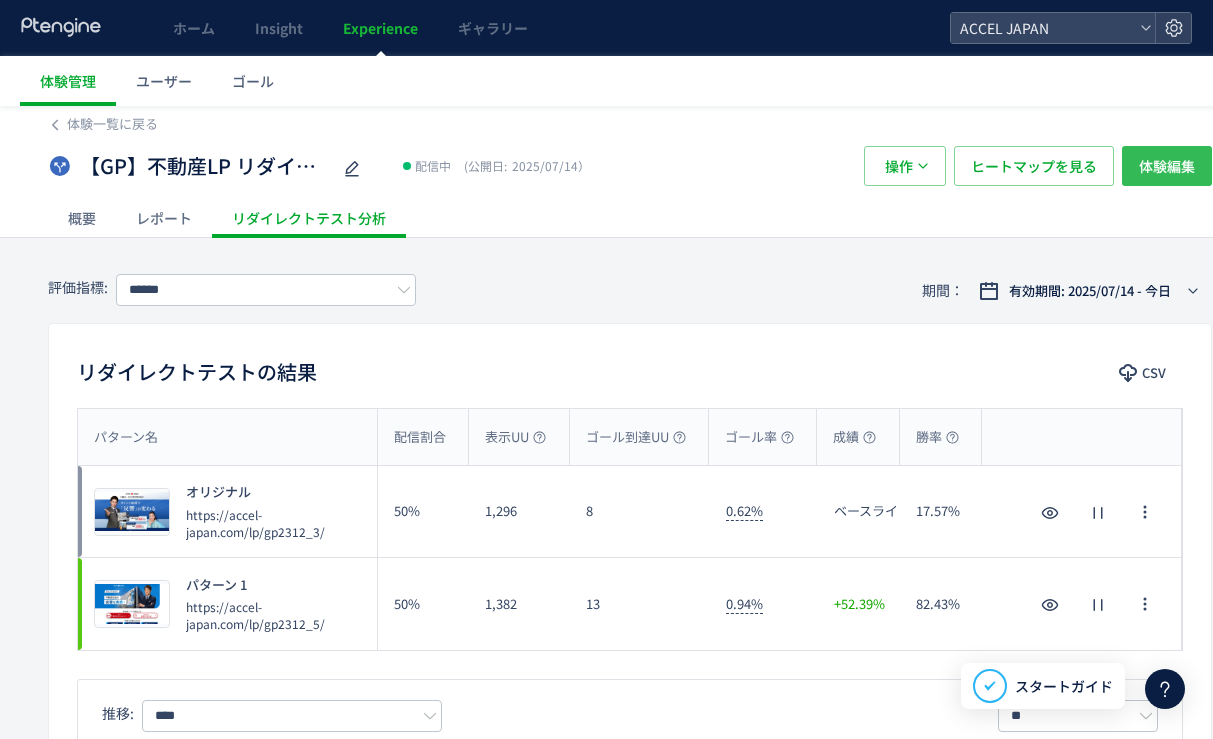 click on "体験編集" 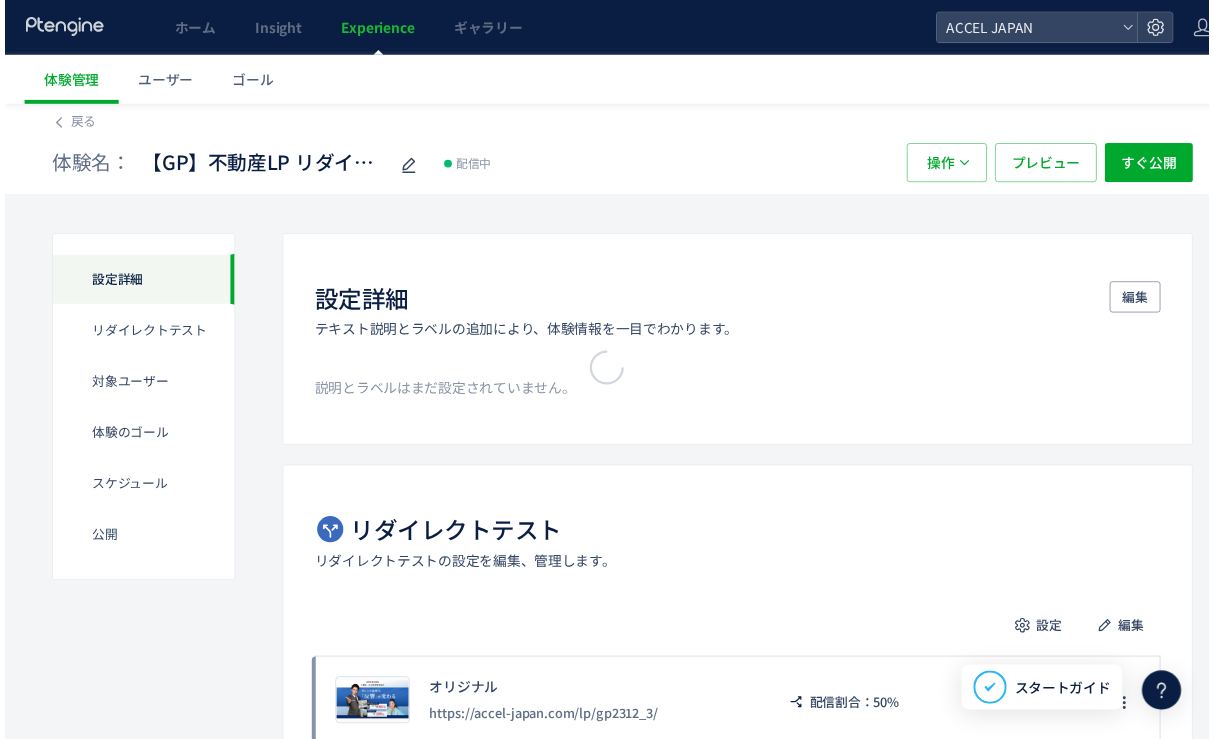 scroll, scrollTop: 0, scrollLeft: 0, axis: both 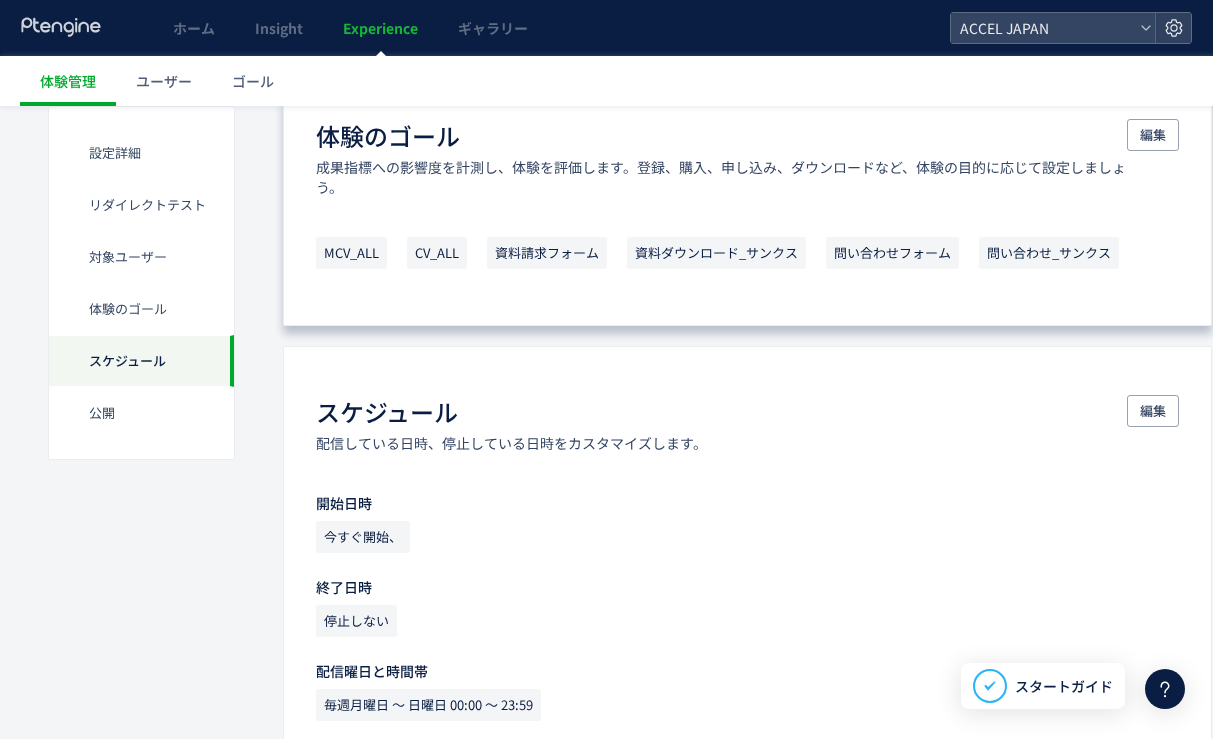 click on "資料請求フォーム" 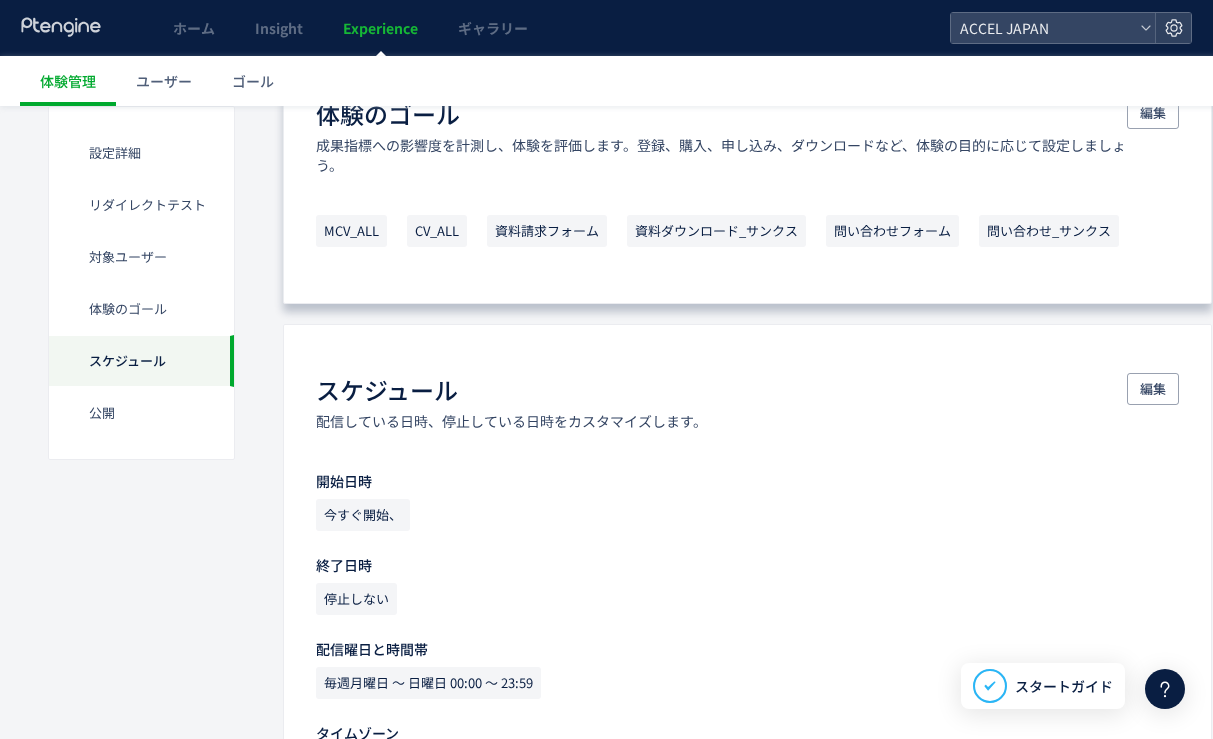 scroll, scrollTop: 1113, scrollLeft: 0, axis: vertical 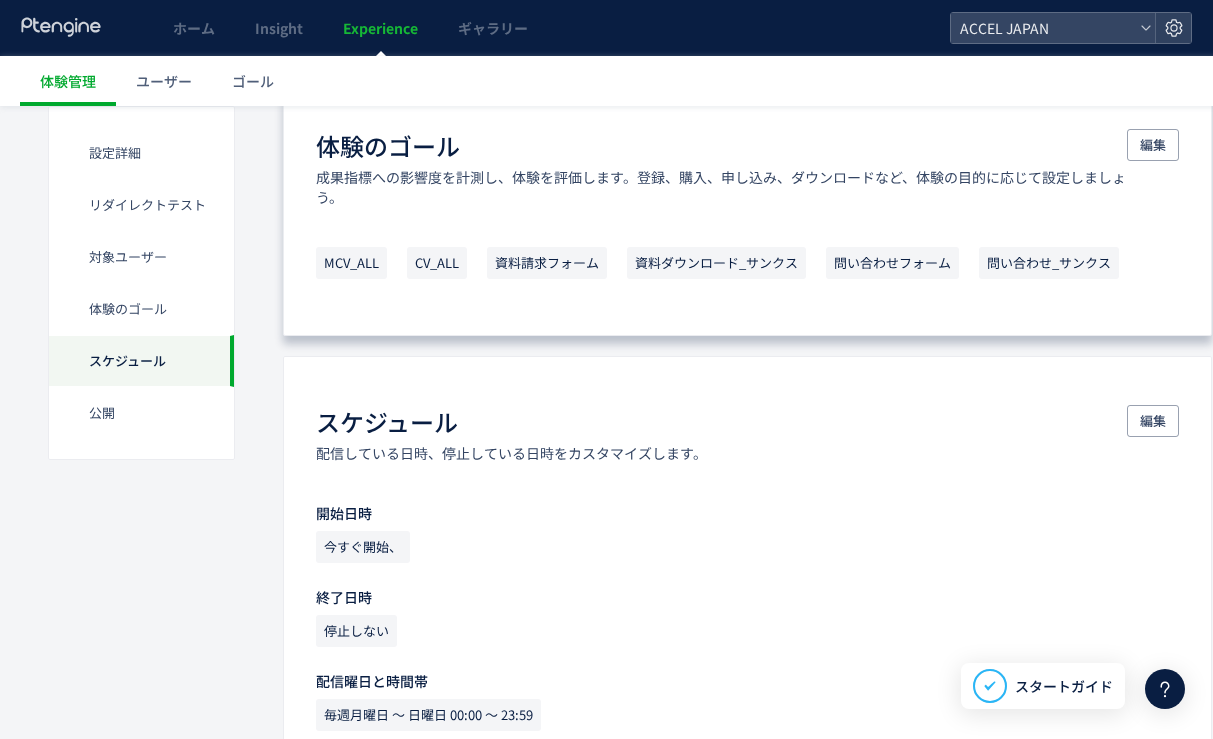 click on "MCV_ALL" 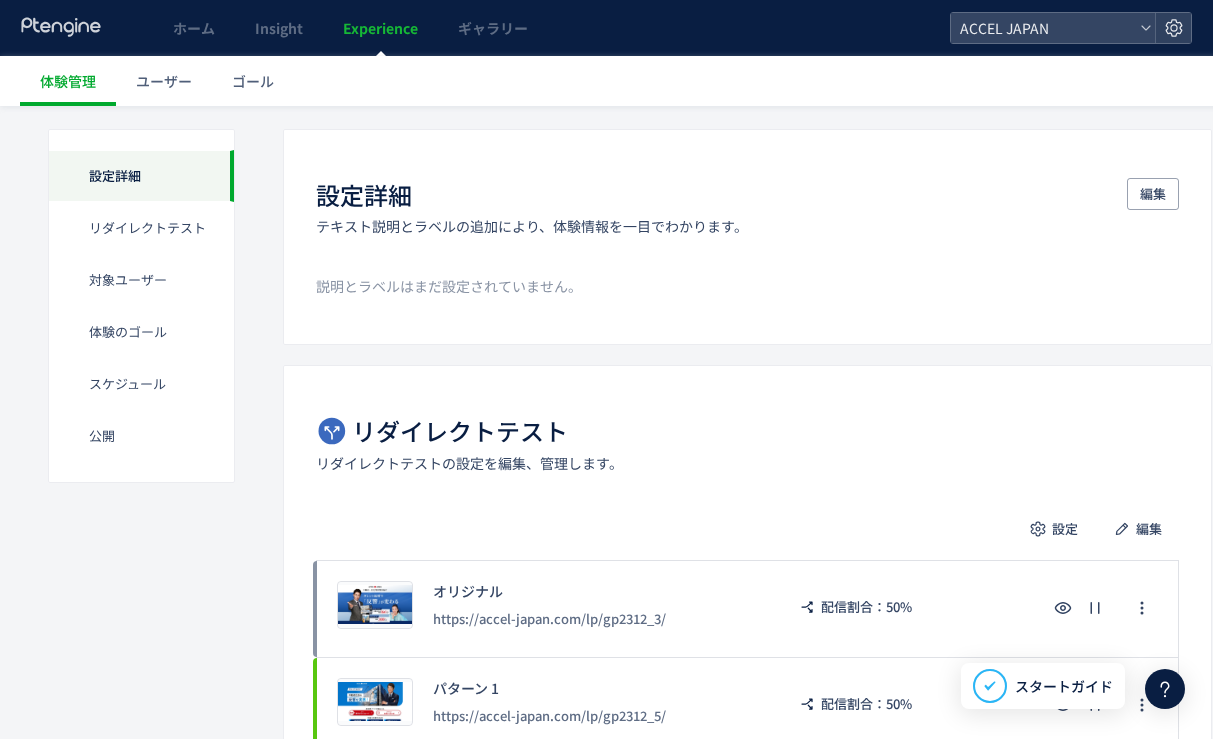 scroll, scrollTop: 0, scrollLeft: 0, axis: both 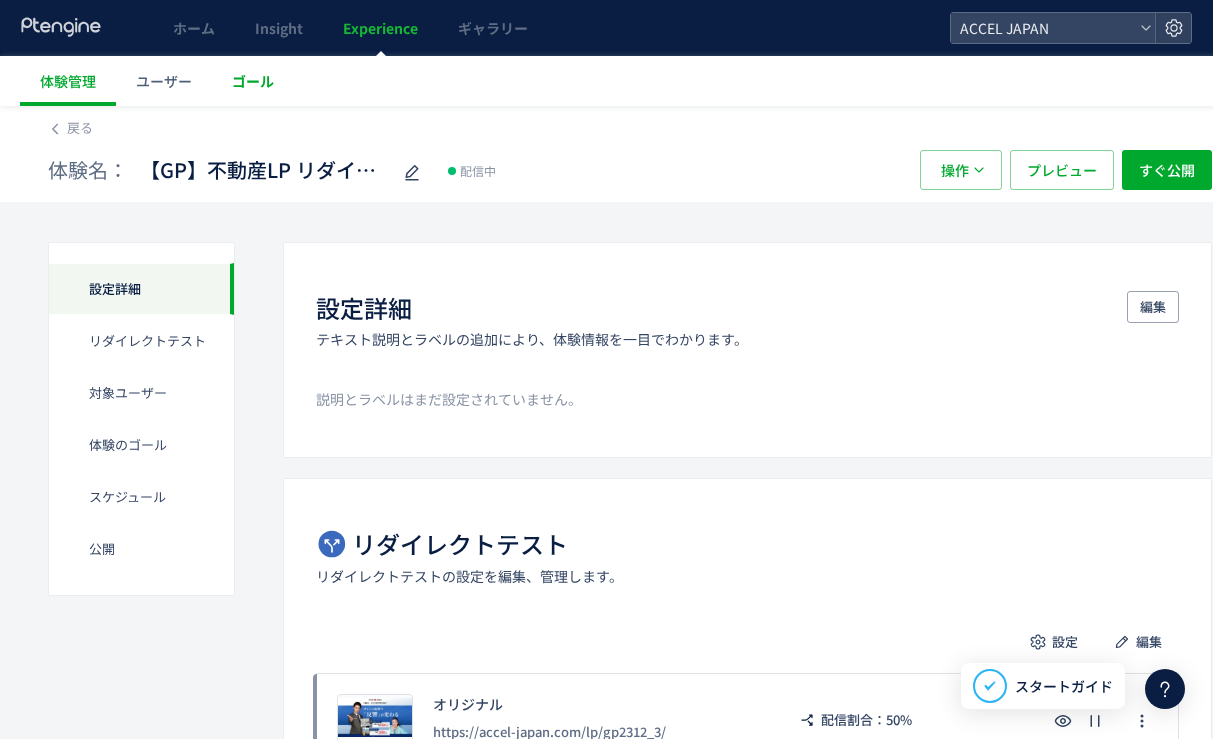 click on "ゴール" at bounding box center (253, 81) 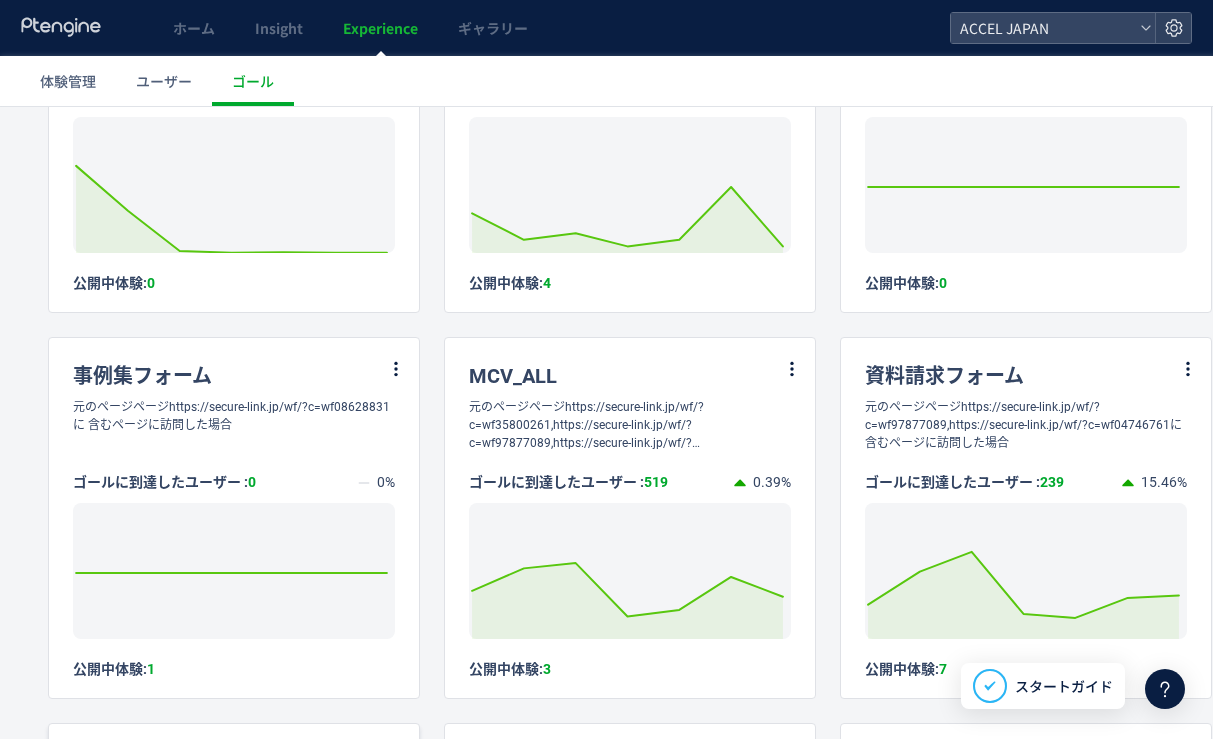 scroll, scrollTop: 0, scrollLeft: 0, axis: both 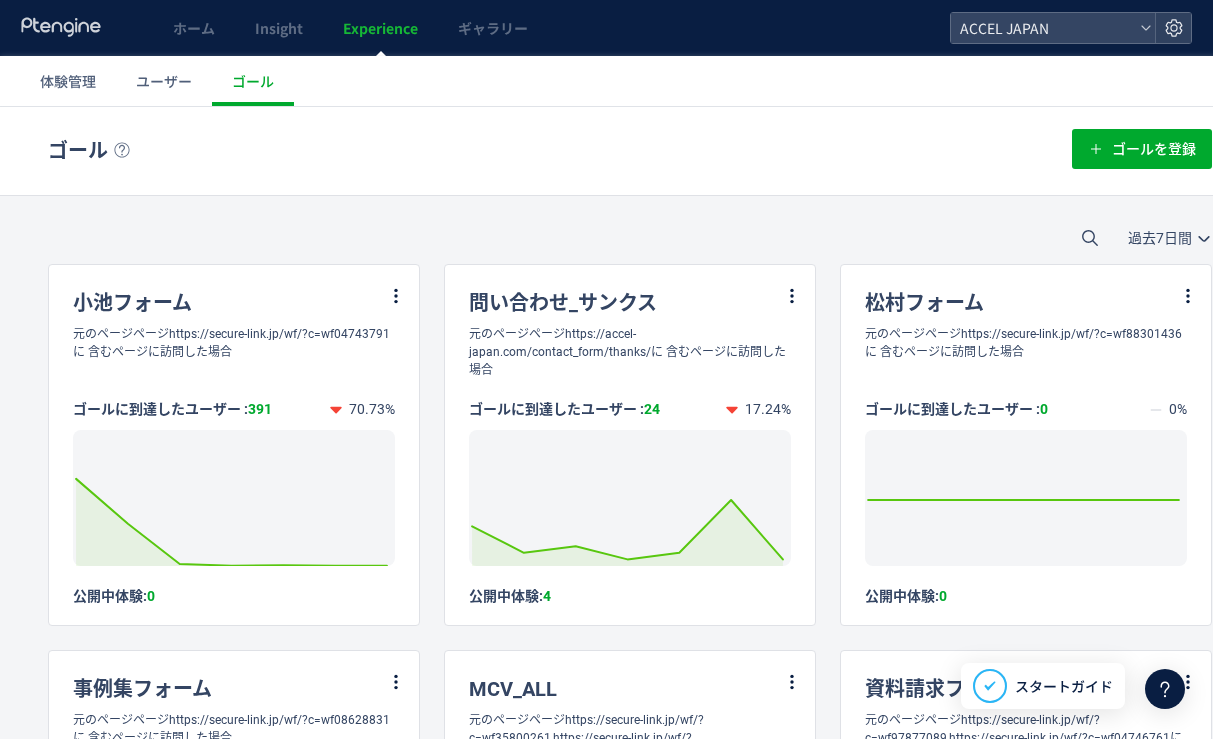 click on "過去7日間  今日 過去7日間 過去30日間" at bounding box center (630, 238) 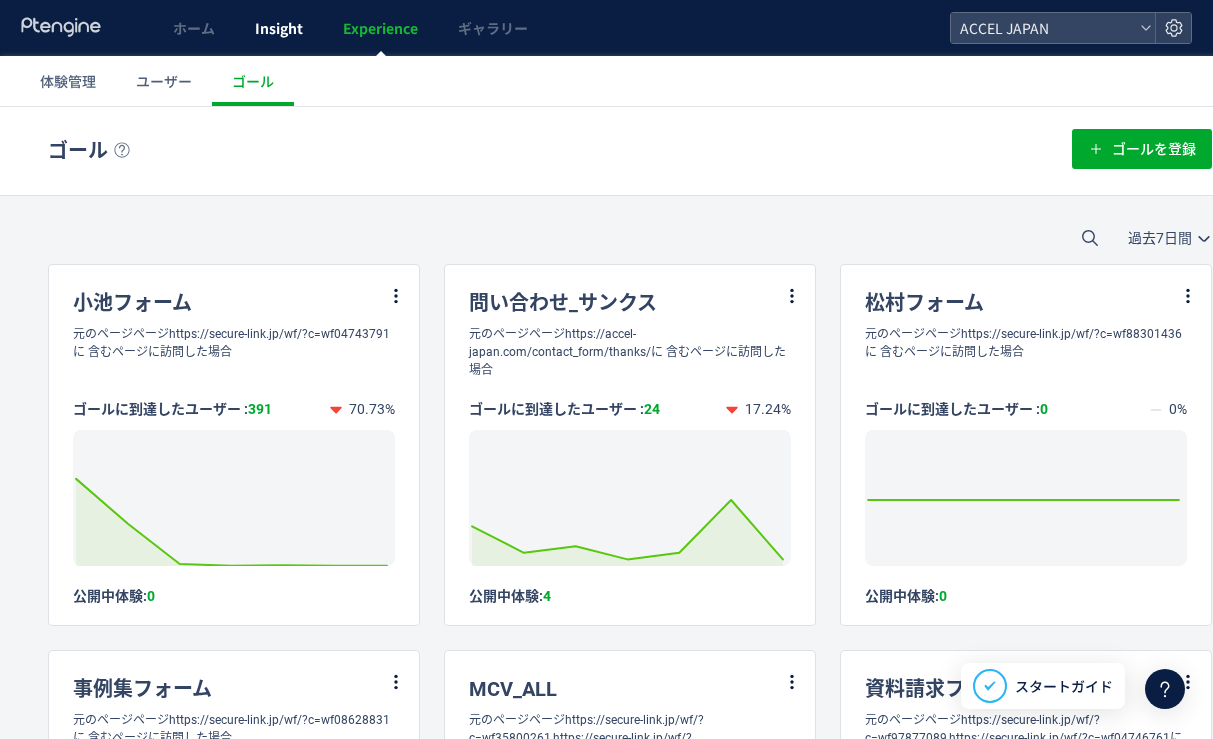 click on "Insight" at bounding box center (279, 28) 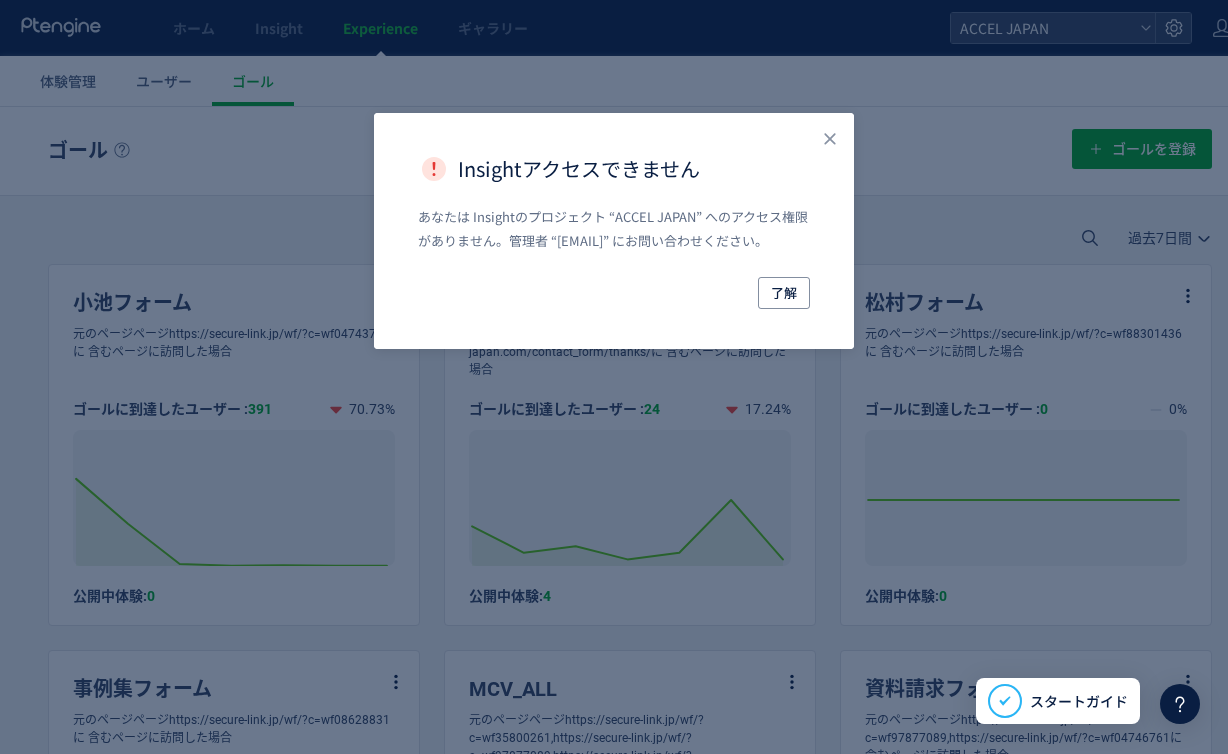 click on "Confirmation Insightアクセスできません  あなたは Insightのプロジェクト “ACCEL JAPAN” へのアクセス権限がありません。管理者 “[EMAIL]” にお問い合わせください。 了解" 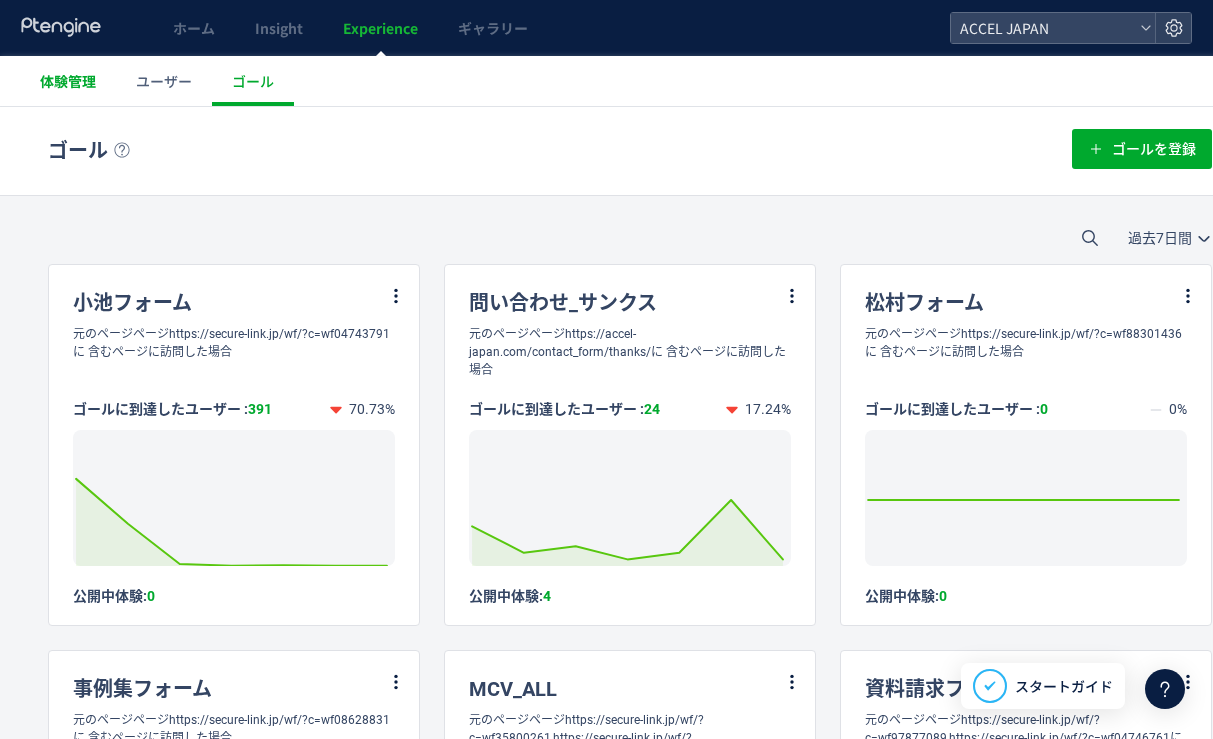 click on "体験管理" at bounding box center (68, 81) 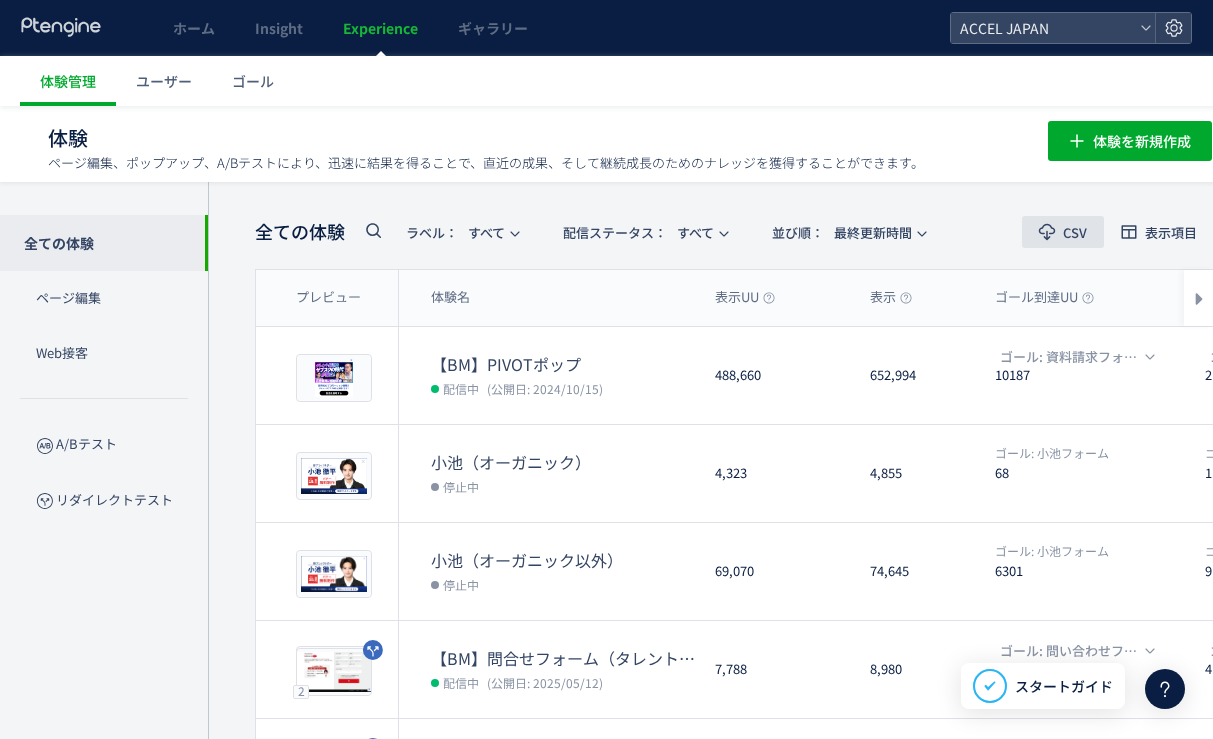 scroll, scrollTop: 0, scrollLeft: 0, axis: both 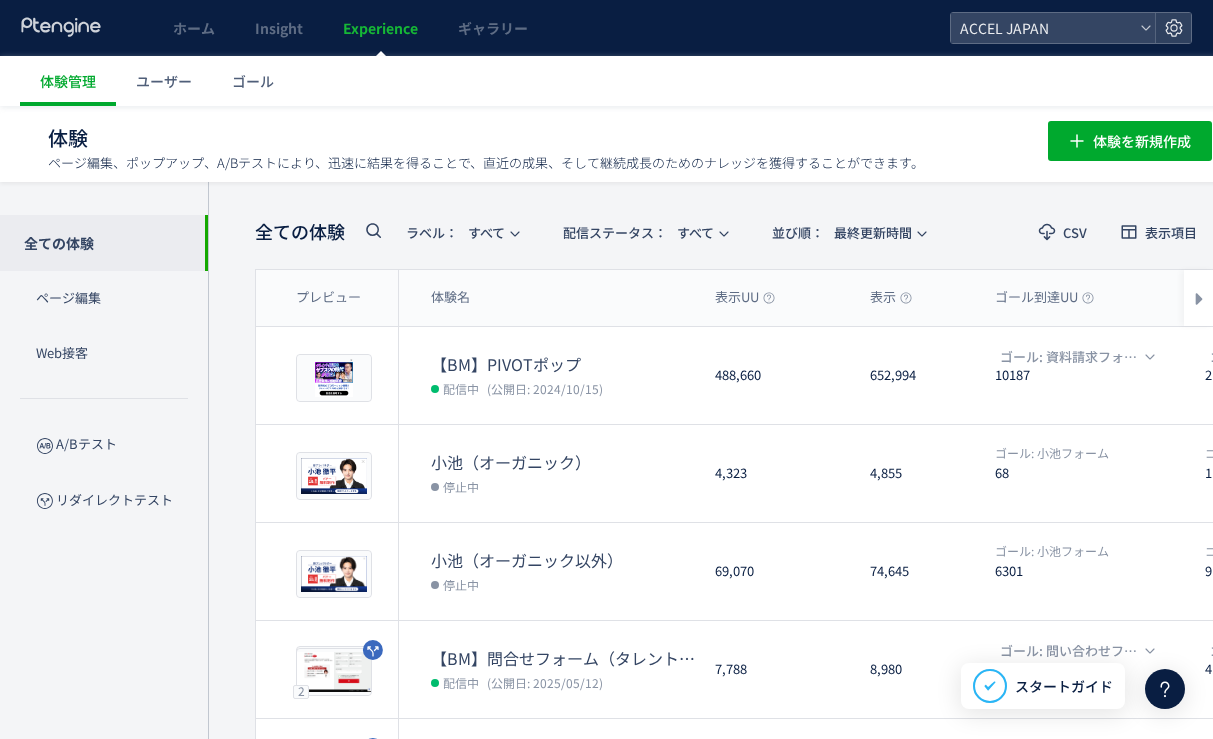 click on "全ての体験 ラベル：  すべて 配信ステータス​：  すべて 並び順：  最終更新時間 CSV 表示項目" 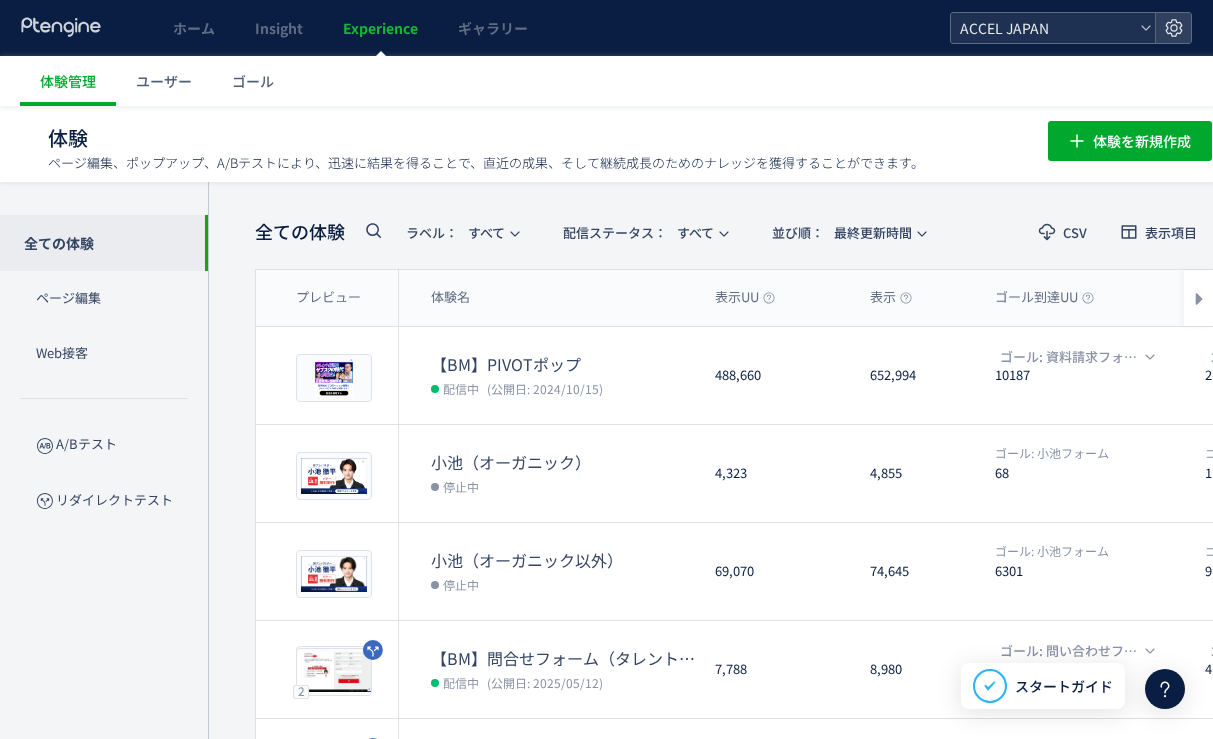 click on "ACCEL JAPAN" at bounding box center [1043, 28] 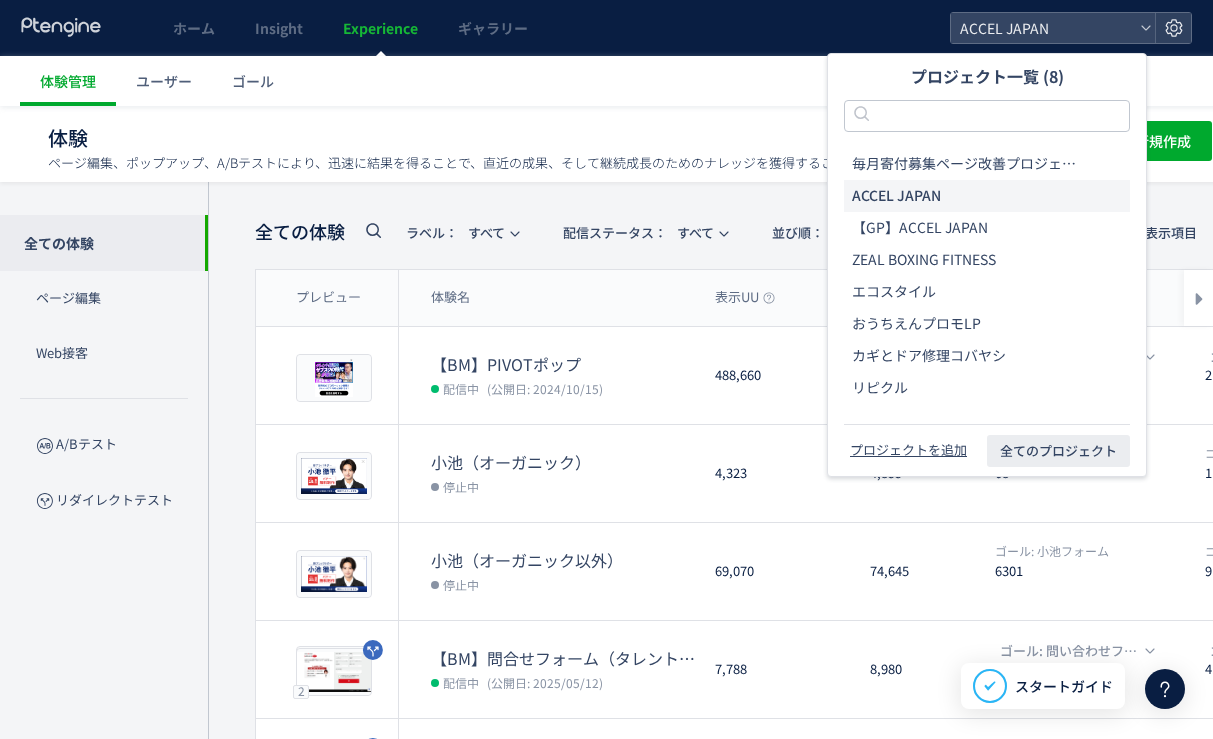 click on "体験管理 ユーザー ゴール" at bounding box center [640, 81] 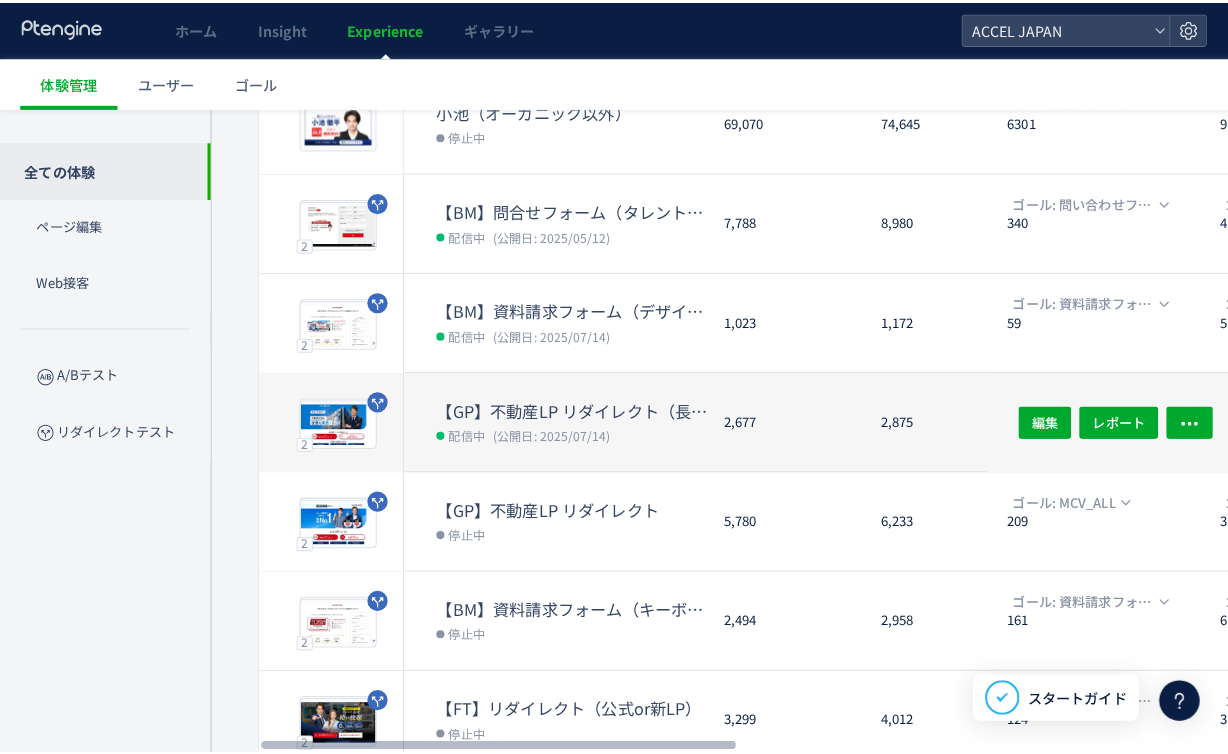 scroll, scrollTop: 462, scrollLeft: 0, axis: vertical 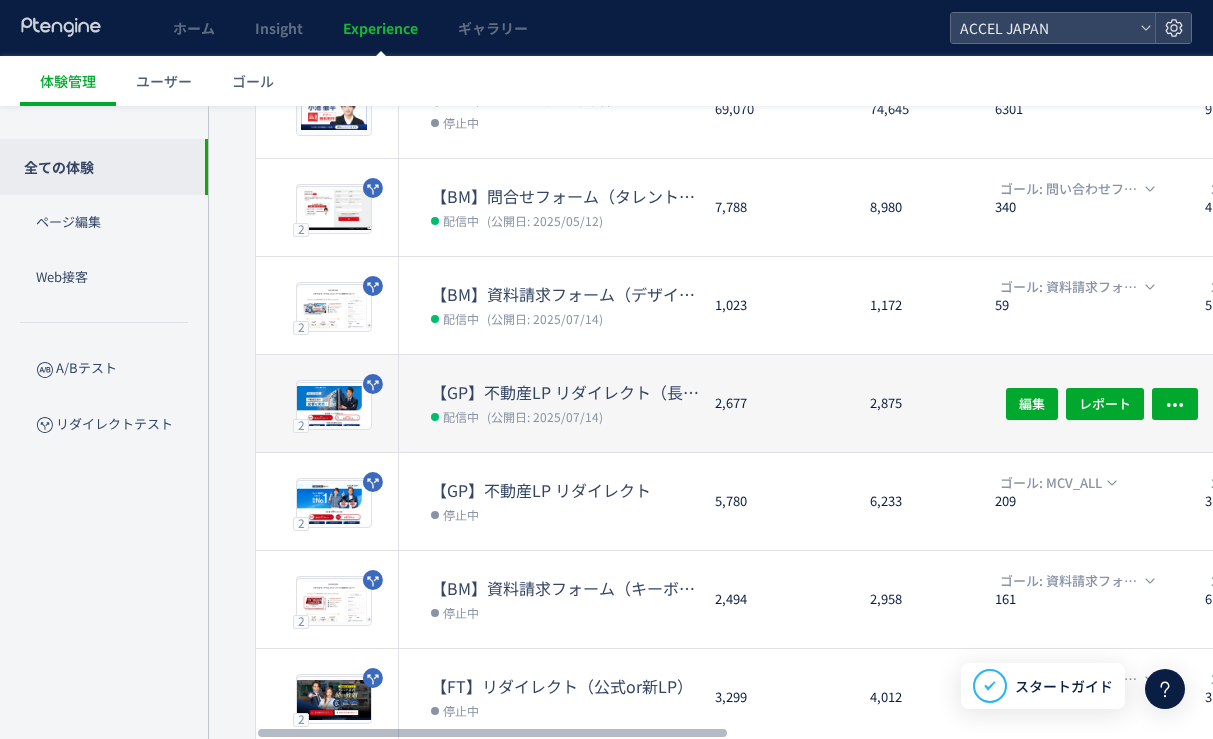 click on "配信中 (公開日: 2025/07/14)" at bounding box center (565, 416) 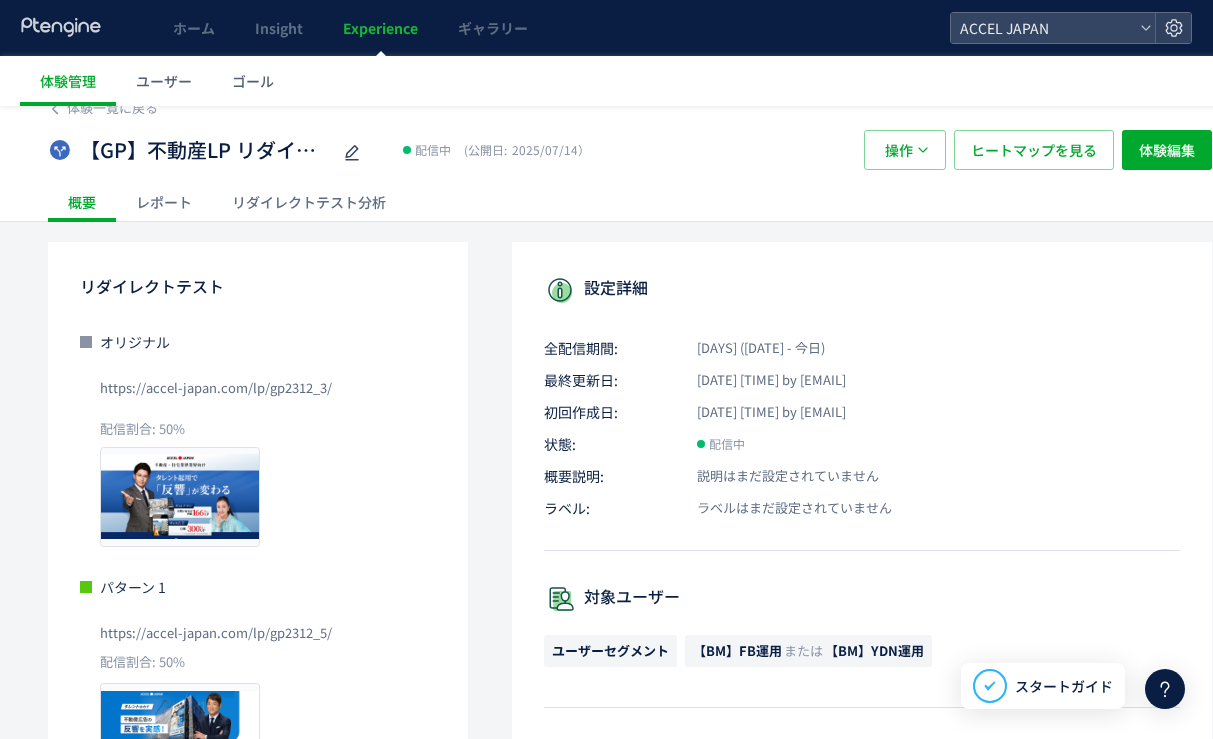 scroll, scrollTop: 51, scrollLeft: 0, axis: vertical 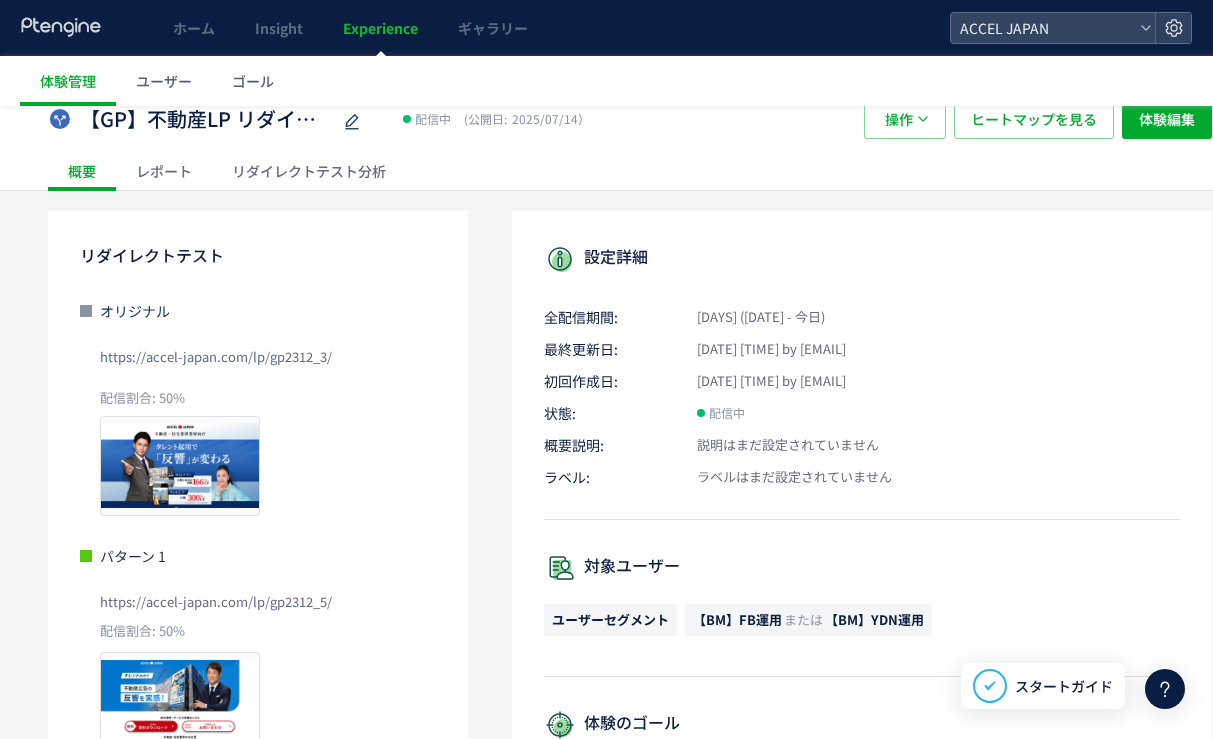 click on "リダイレクトテスト分析" 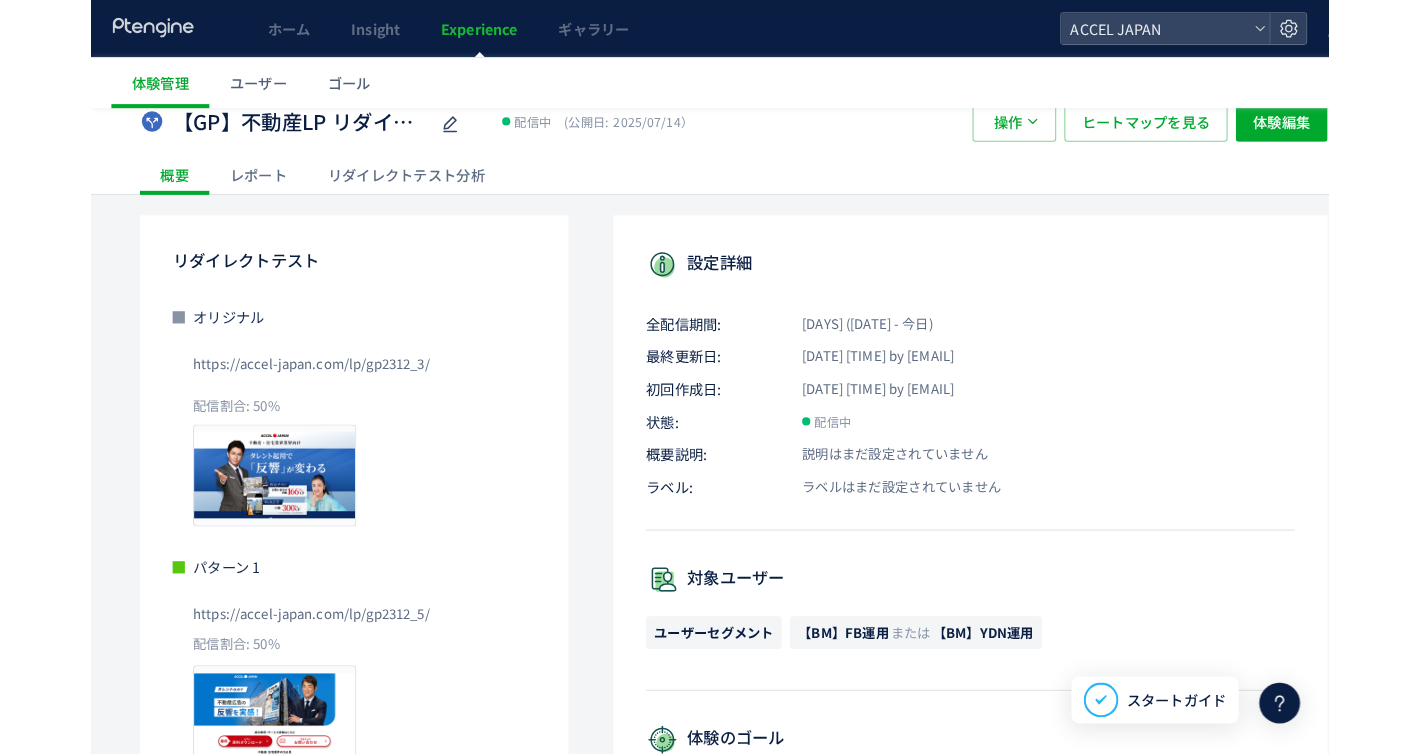 scroll, scrollTop: 0, scrollLeft: 0, axis: both 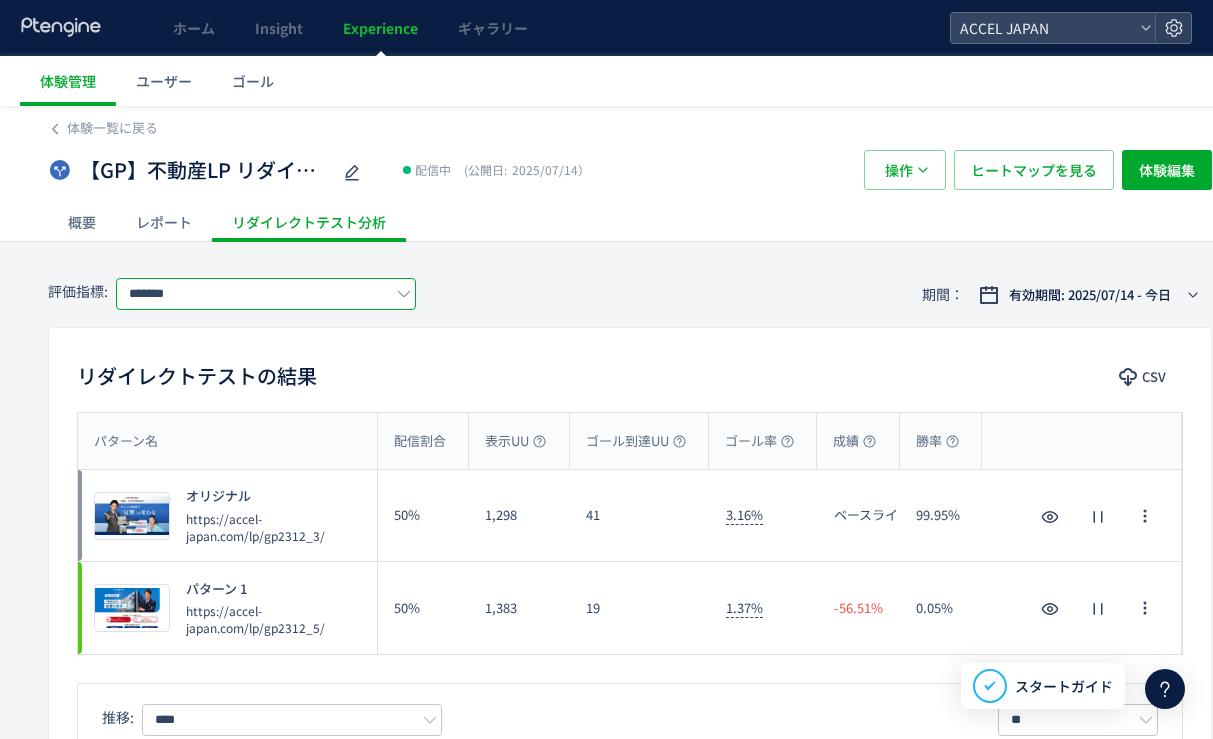 click on "*******" 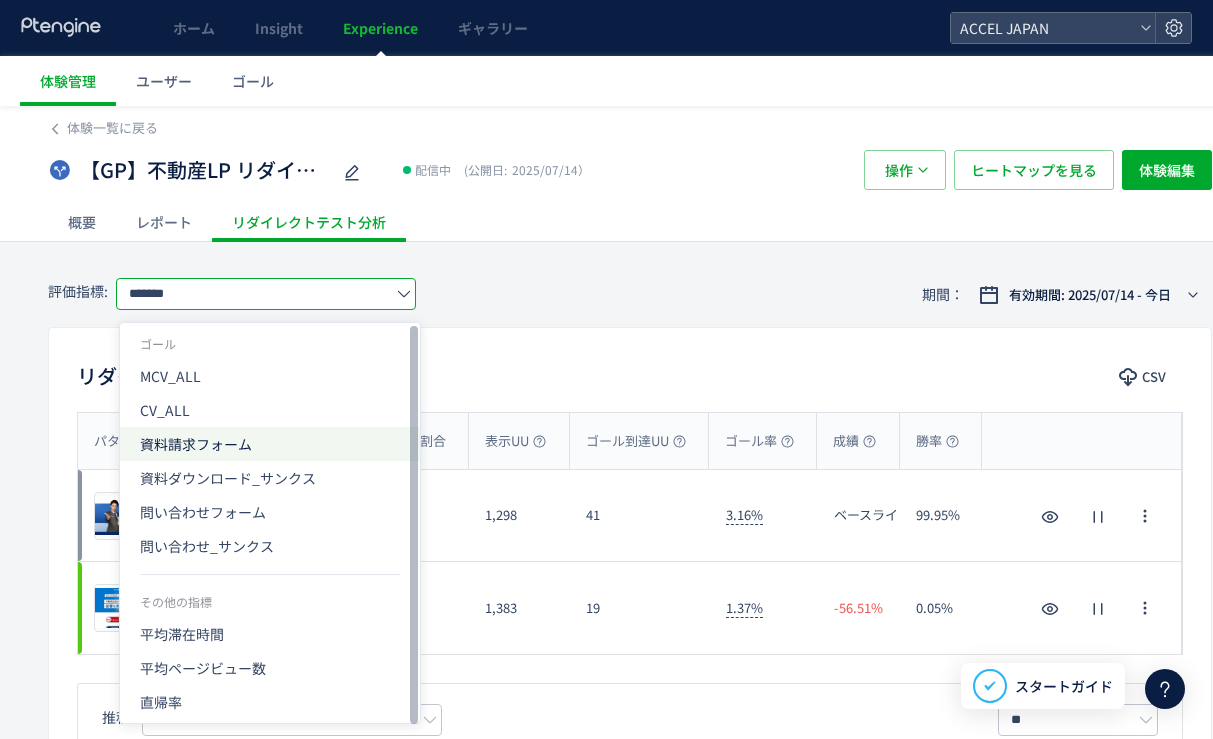 click on "資料請求フォーム" 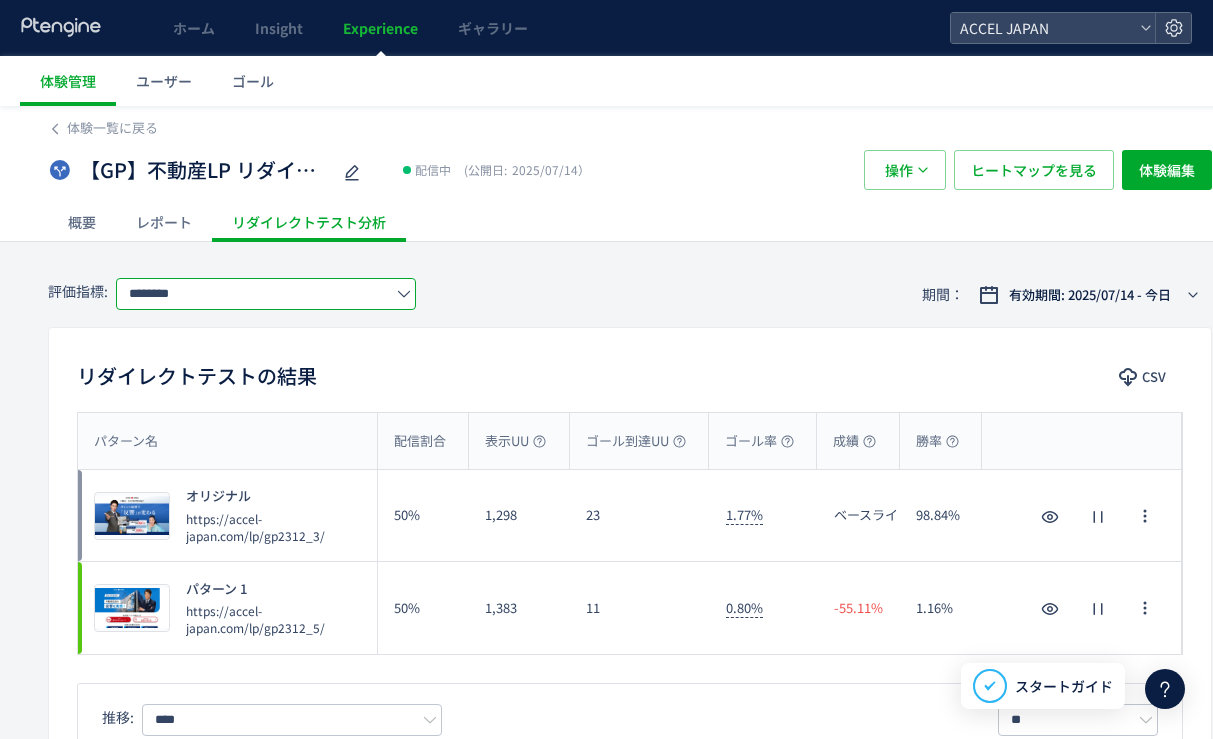 click on "********" 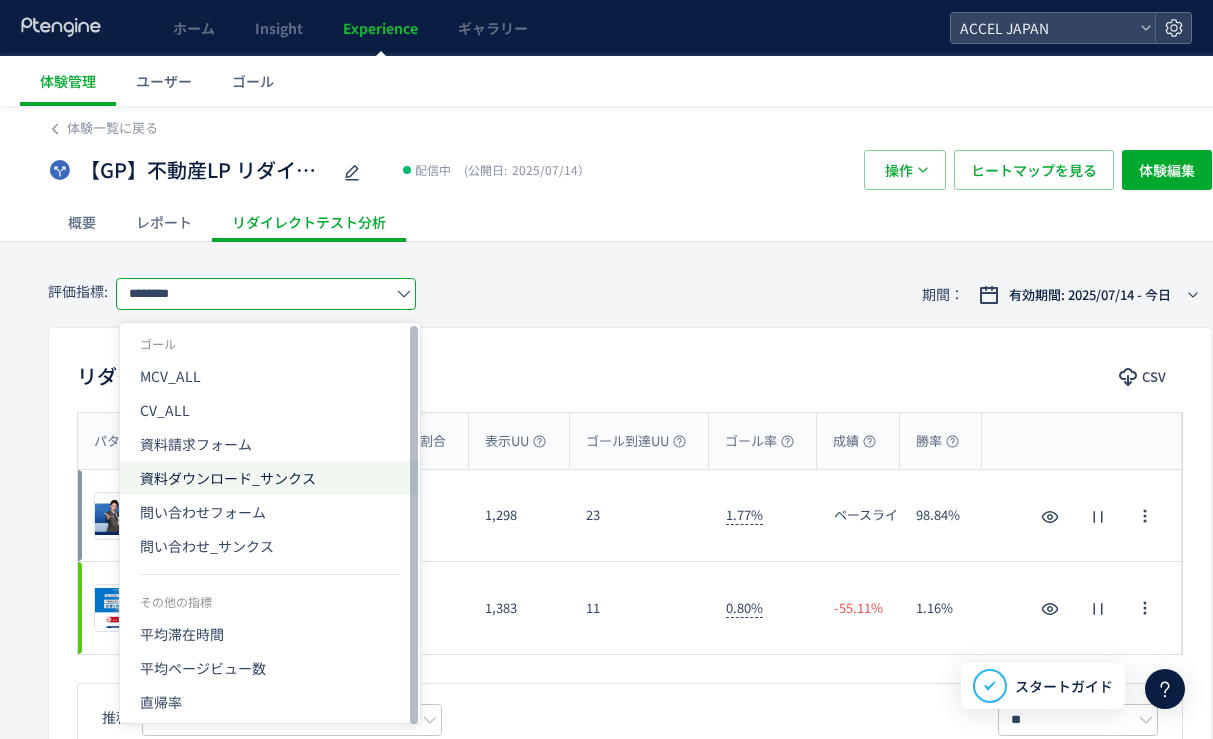 click on "資料ダウンロード_サンクス" 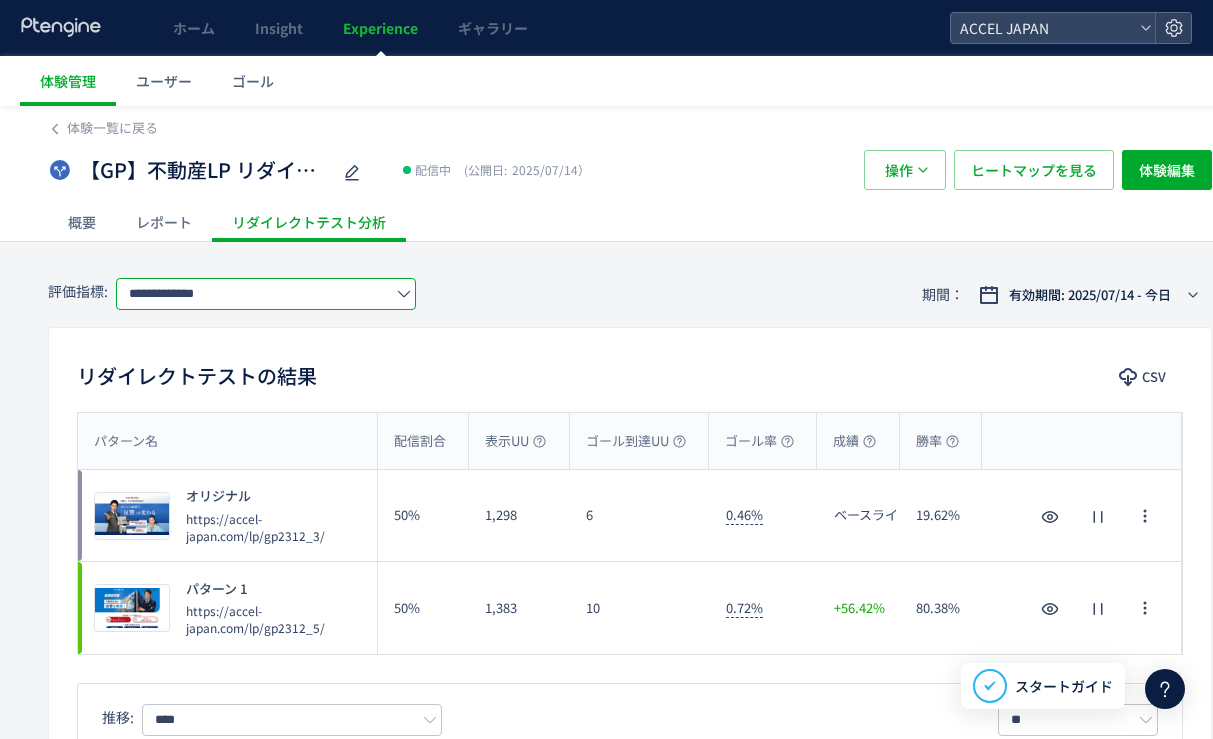 click on "**********" 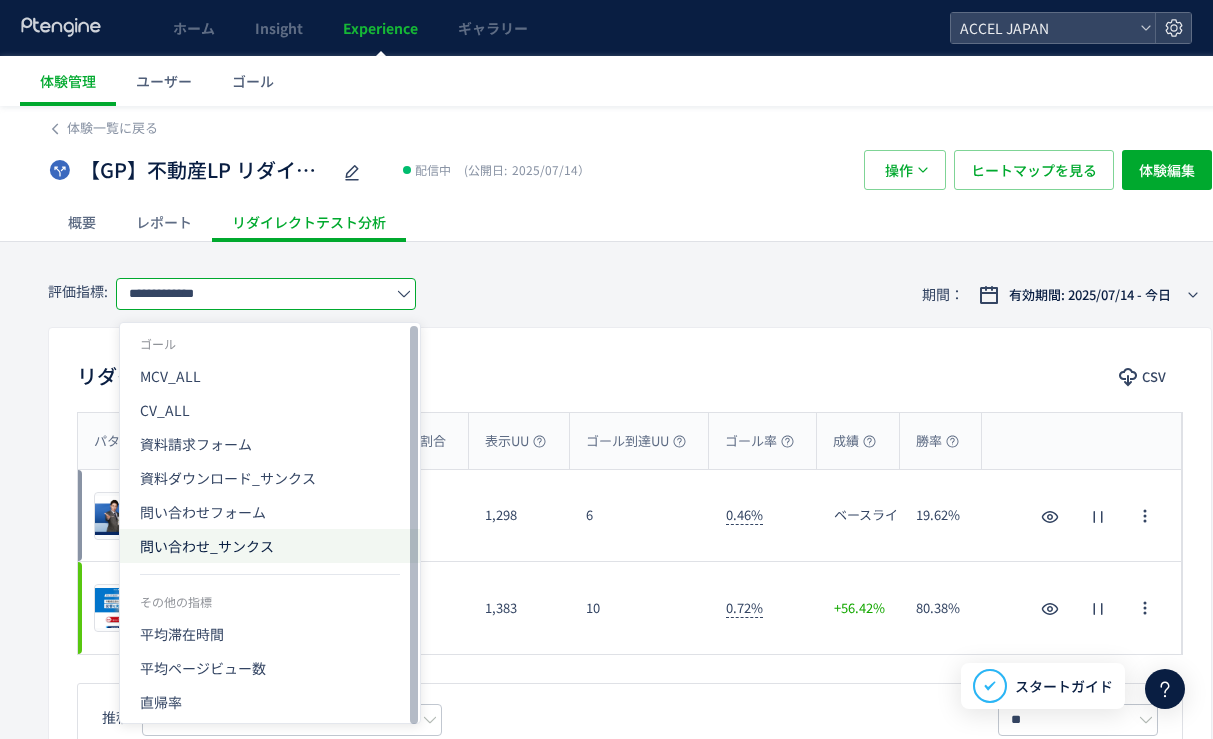 click on "問い合わせ_サンクス" 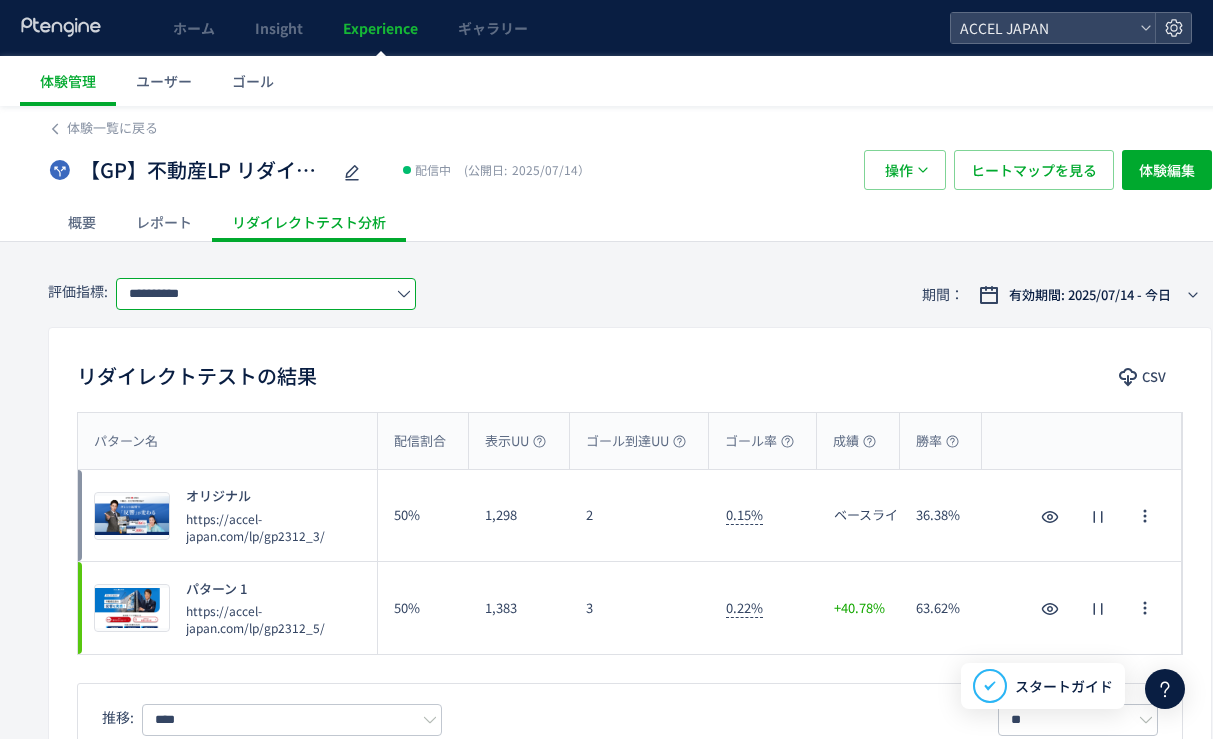 click on "**********" 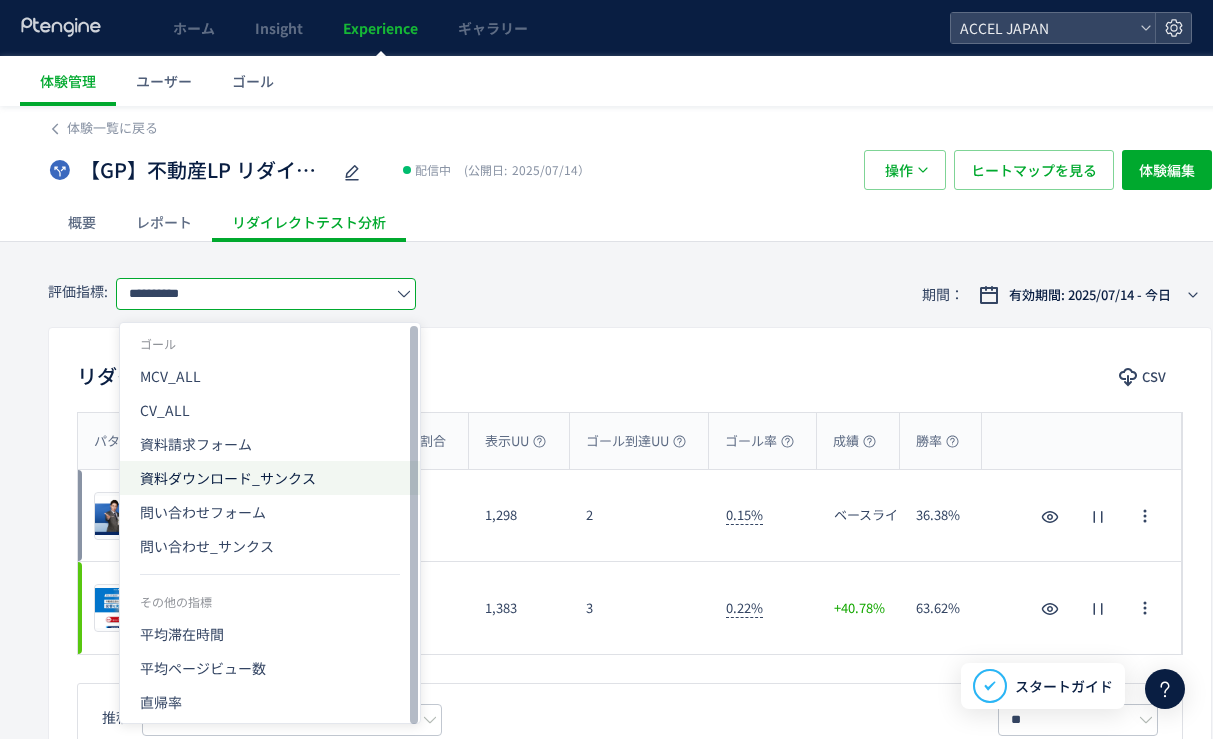 click on "資料ダウンロード_サンクス" 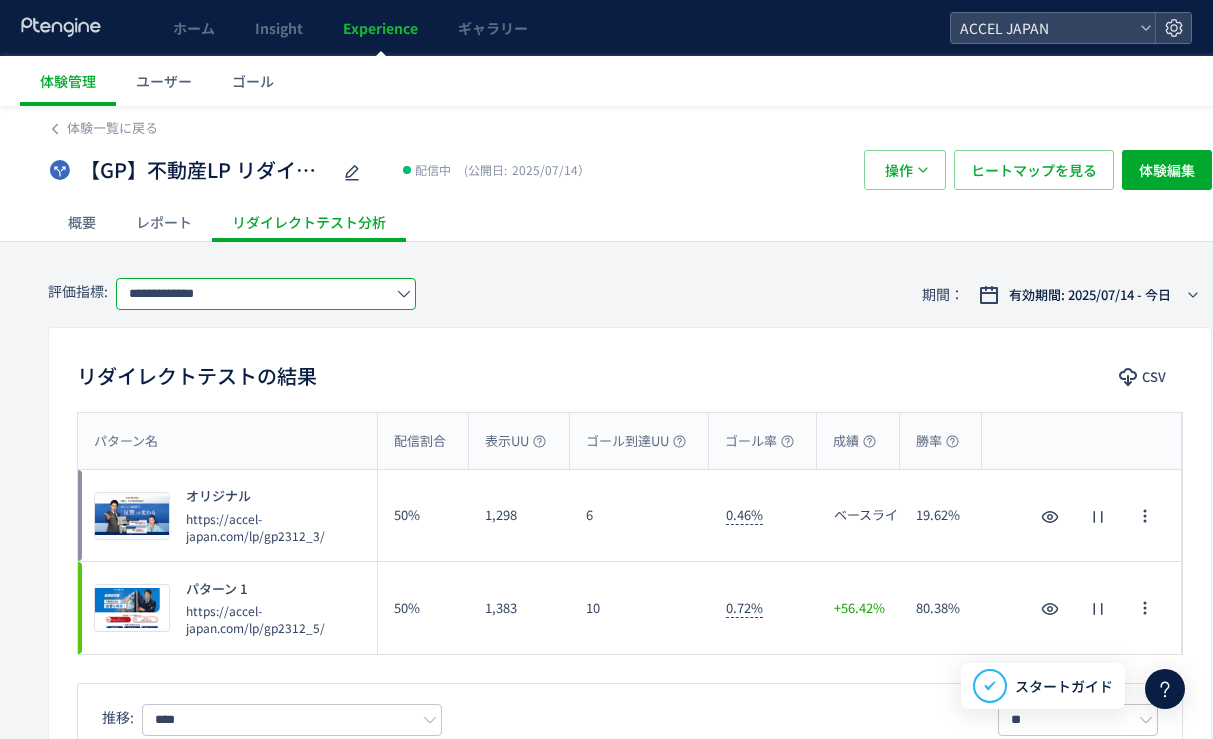 click on "**********" 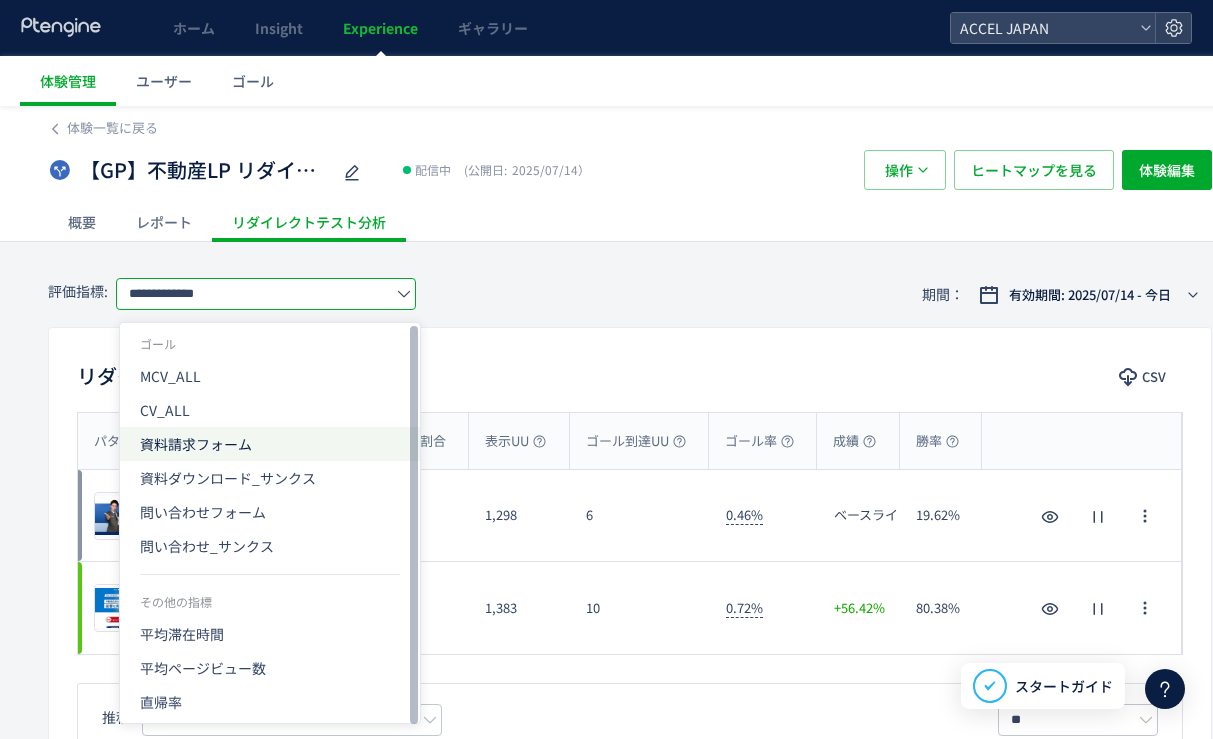 click on "資料請求フォーム" 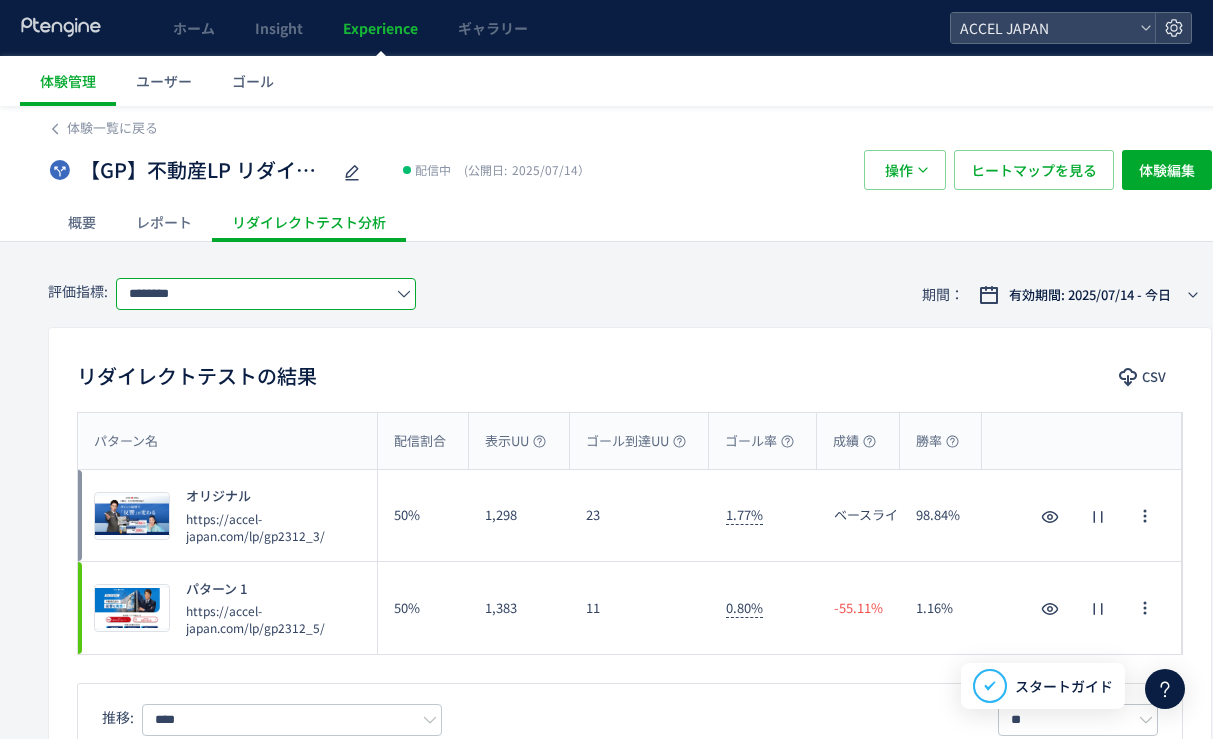 click on "********" 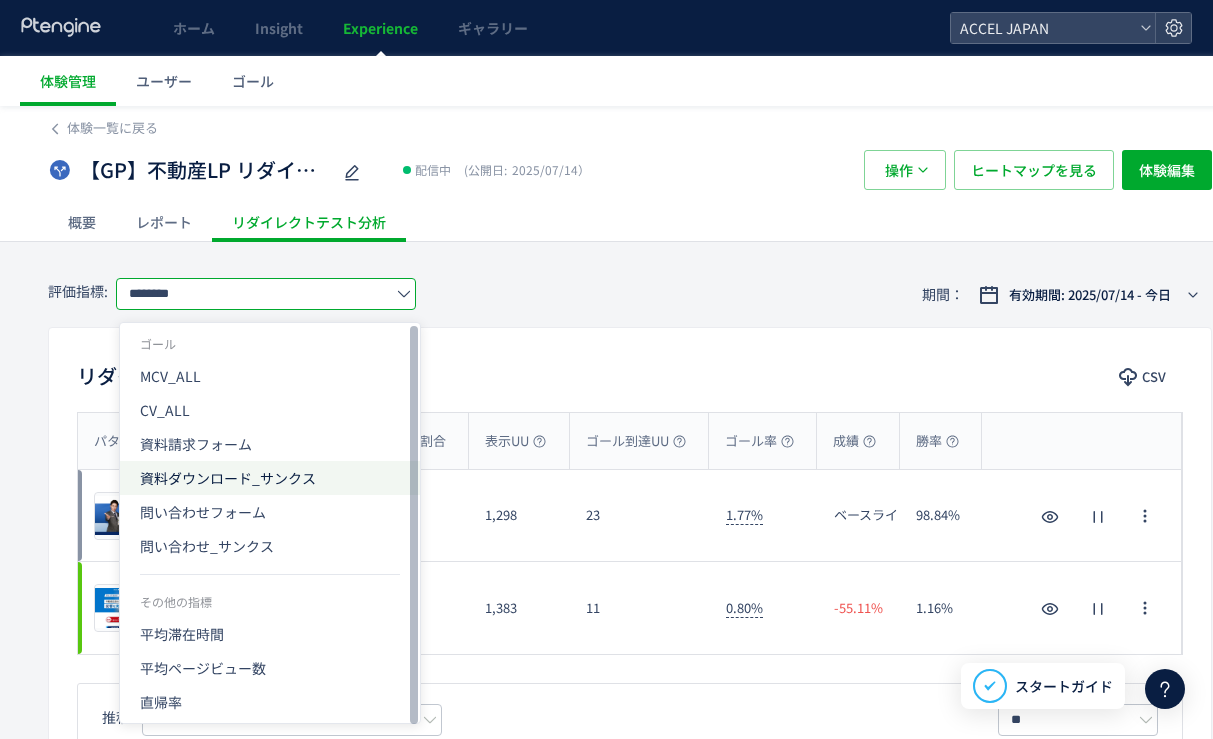 click on "資料ダウンロード_サンクス" 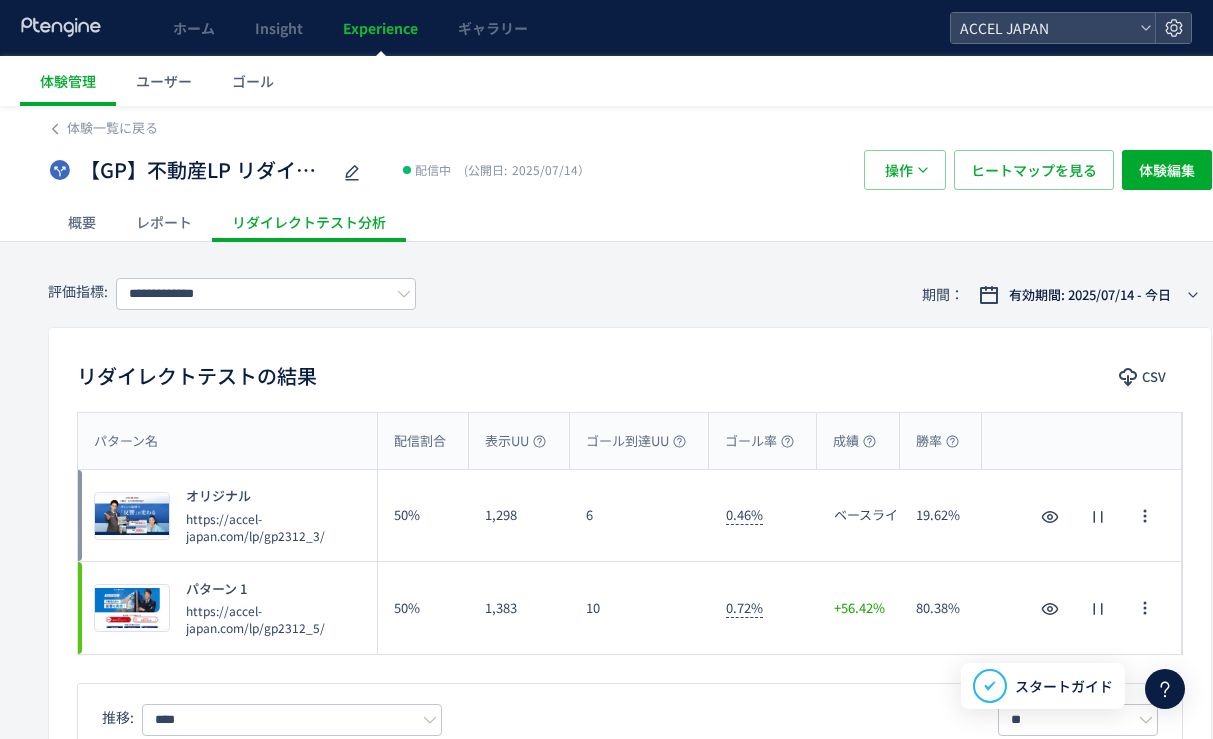click on "リダイレクトテストの結果 CSV" at bounding box center (630, 378) 